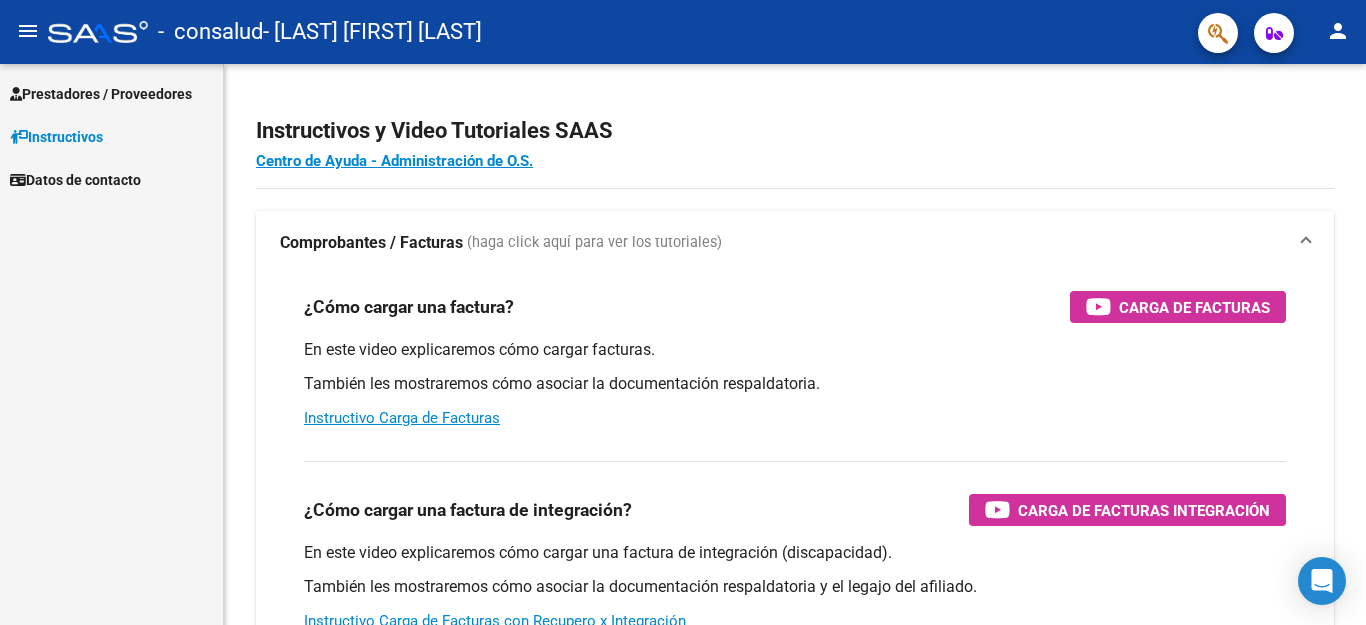 scroll, scrollTop: 0, scrollLeft: 0, axis: both 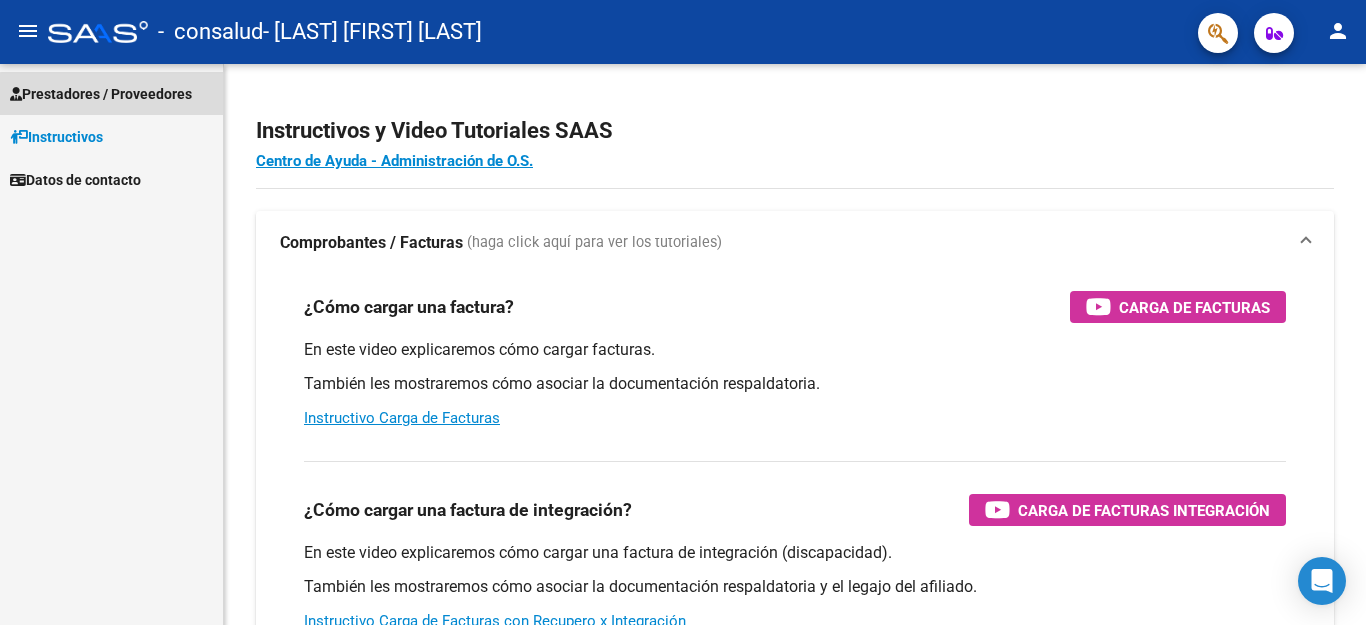 click on "Prestadores / Proveedores" at bounding box center (111, 93) 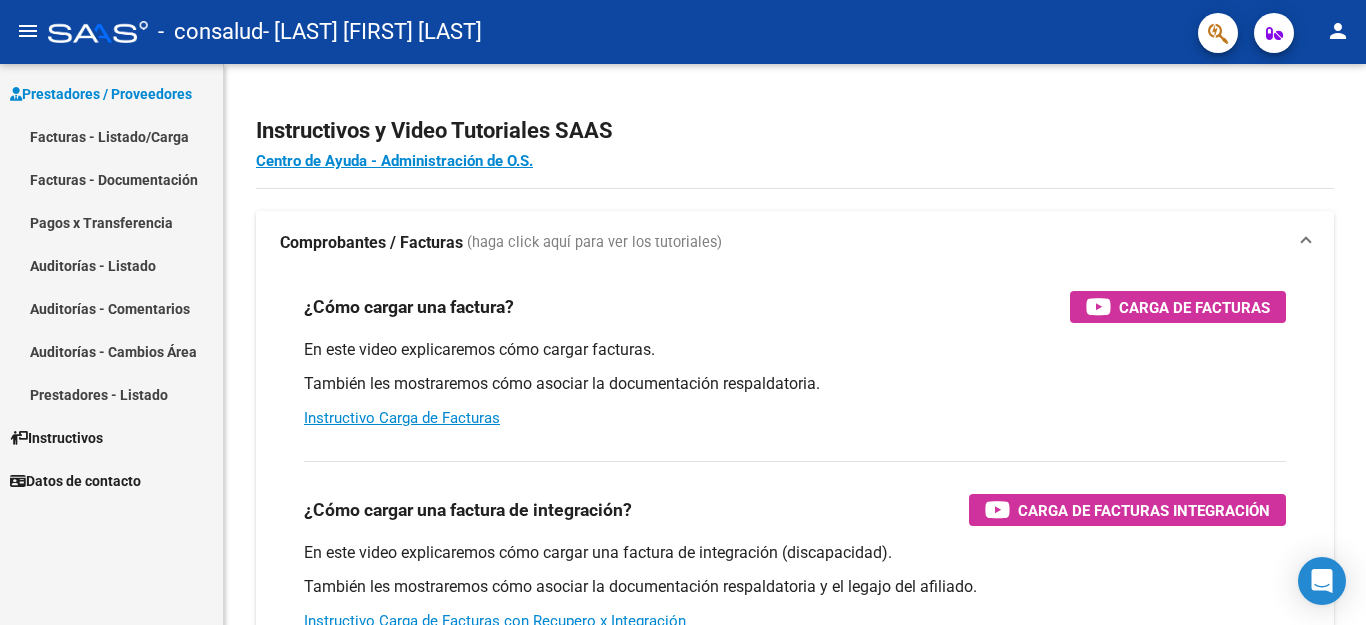 click on "Facturas - Listado/Carga" at bounding box center [111, 136] 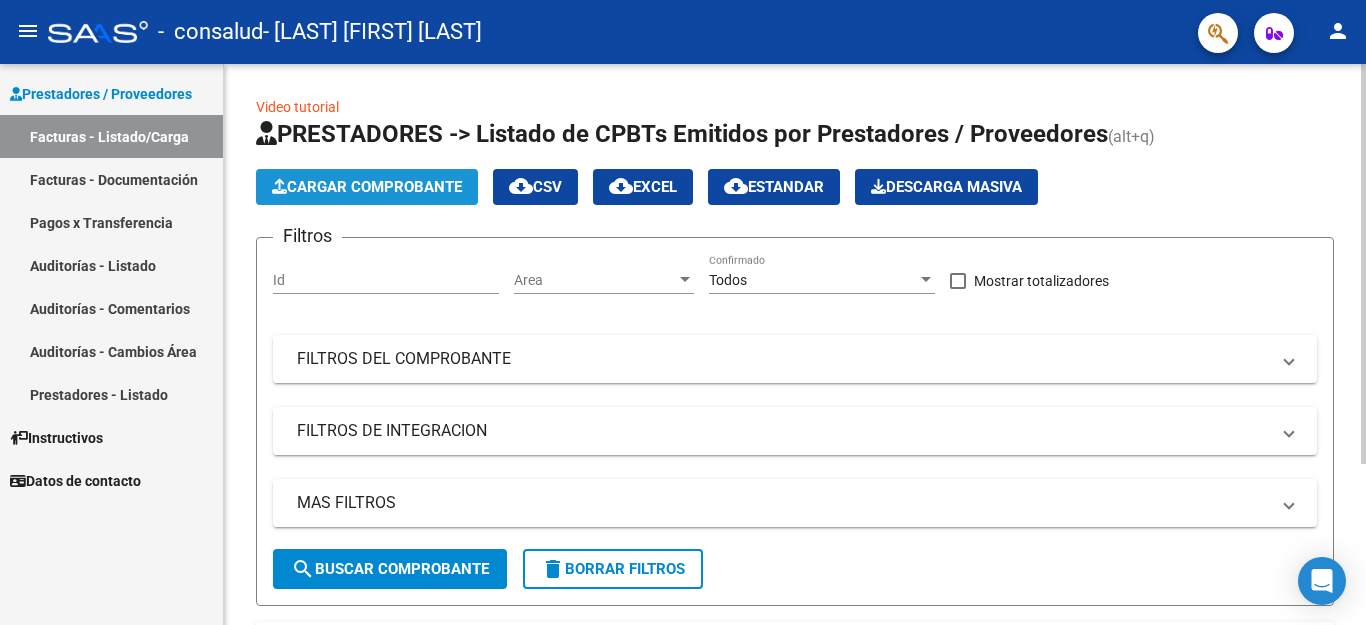 click on "Cargar Comprobante" 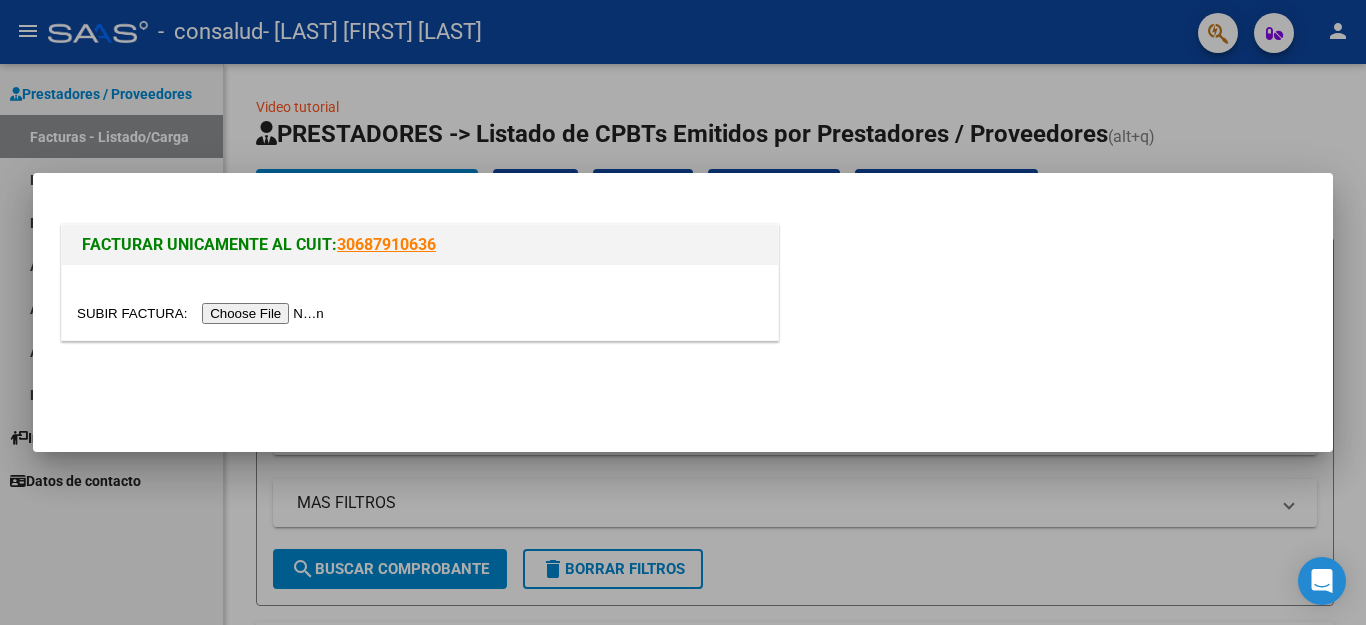 click at bounding box center (203, 313) 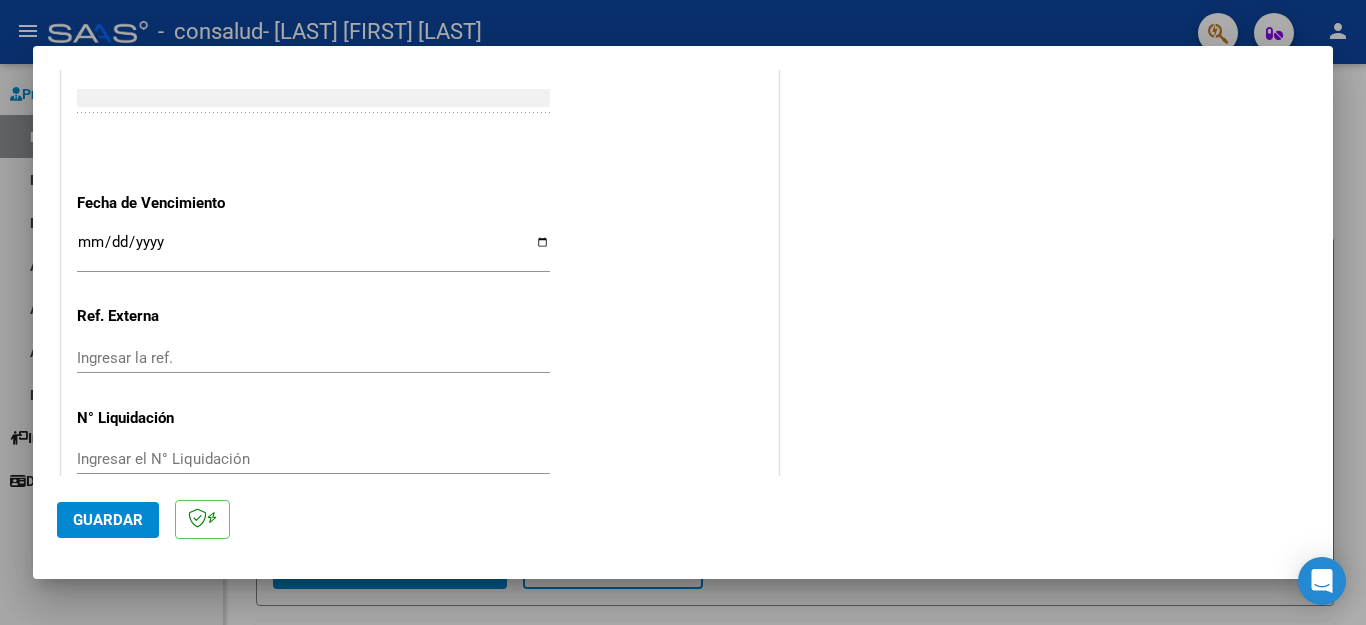 scroll, scrollTop: 1095, scrollLeft: 0, axis: vertical 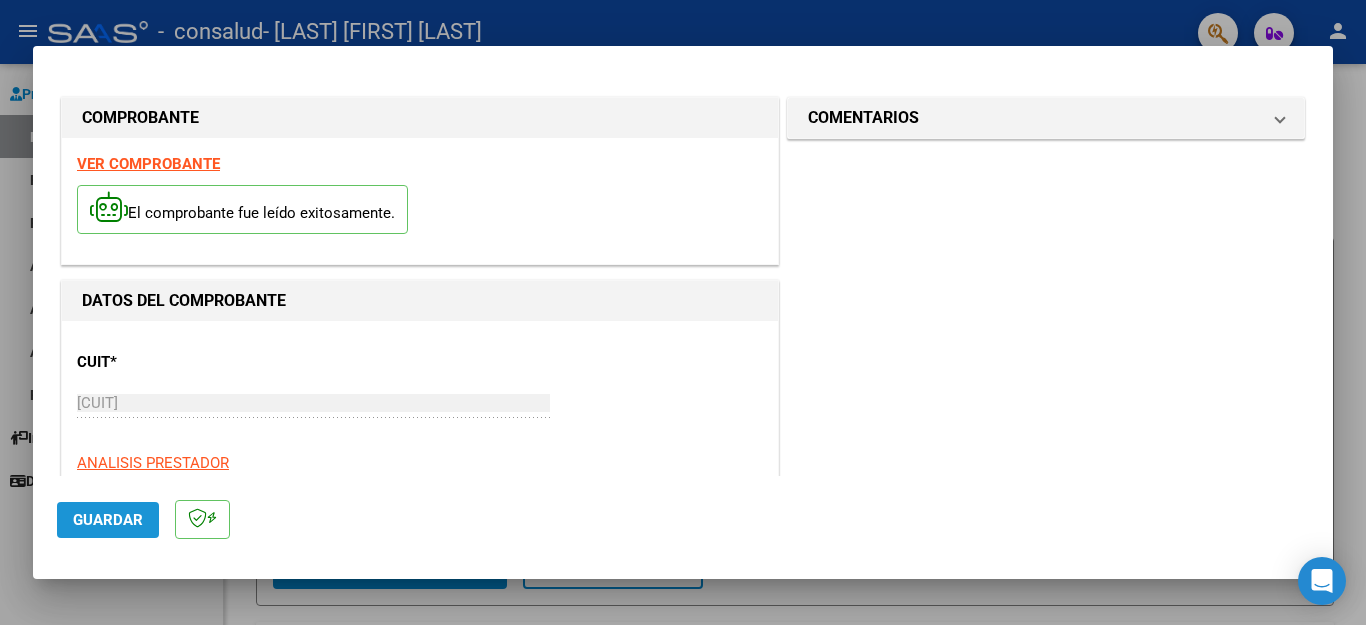 click on "Guardar" 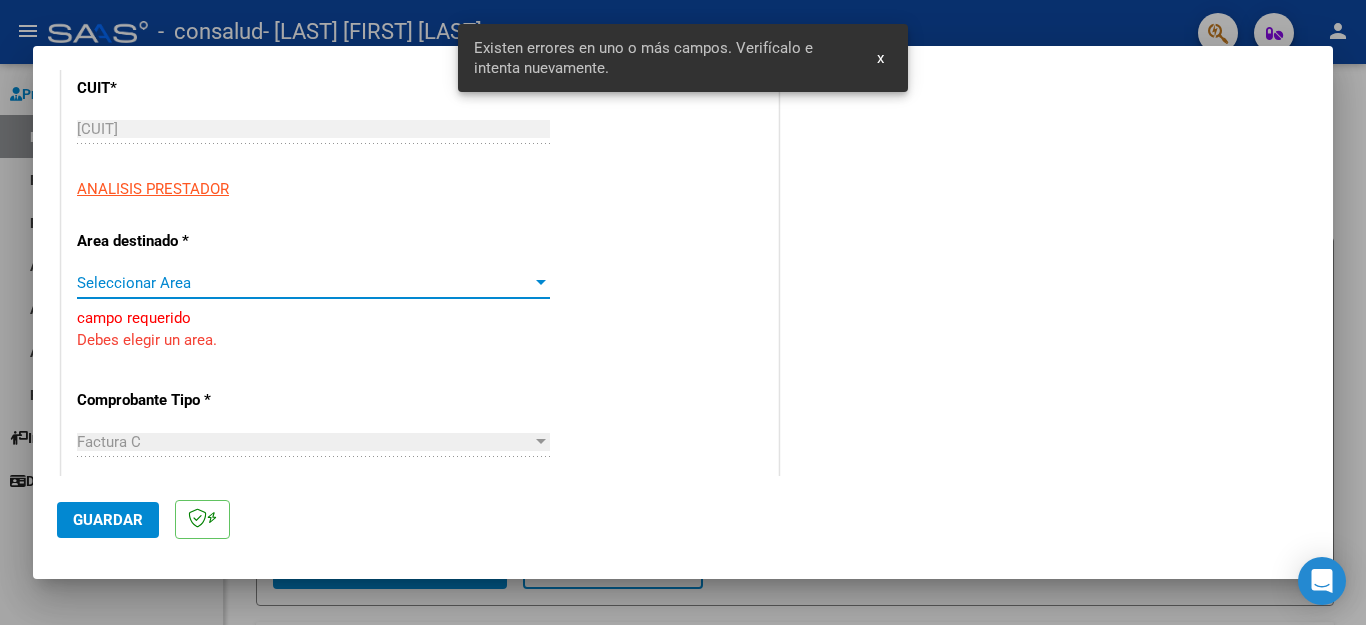 click on "Seleccionar Area" at bounding box center (304, 283) 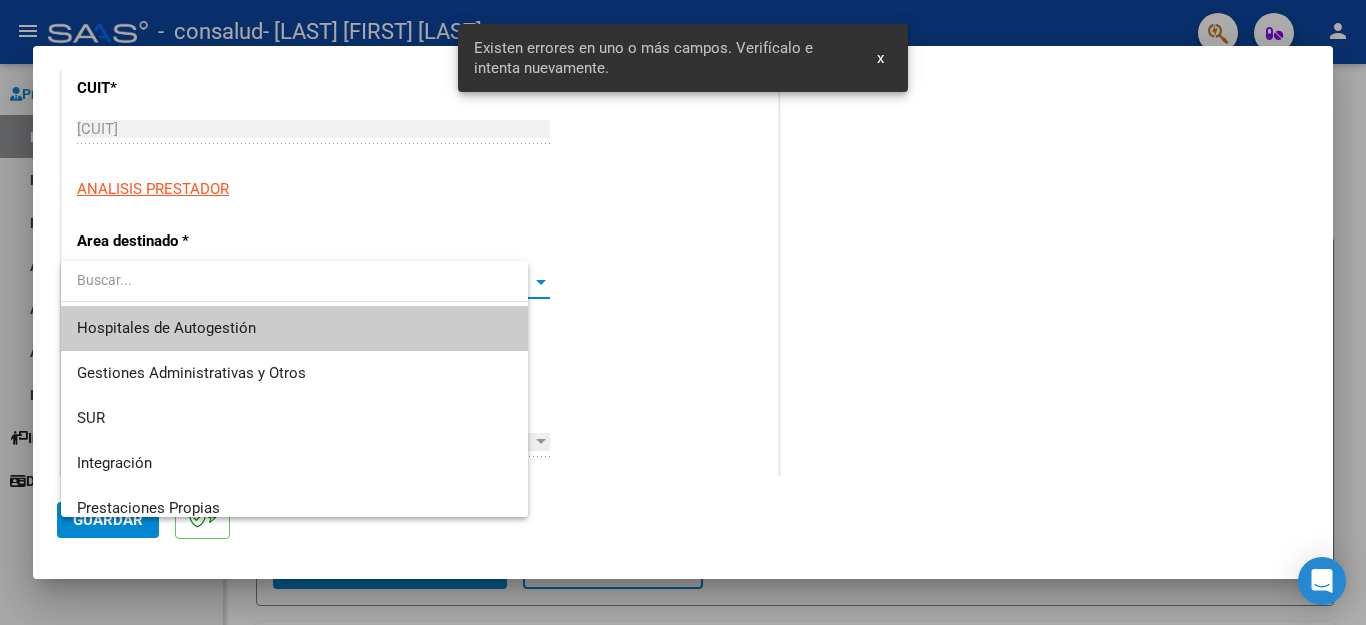click at bounding box center [294, 280] 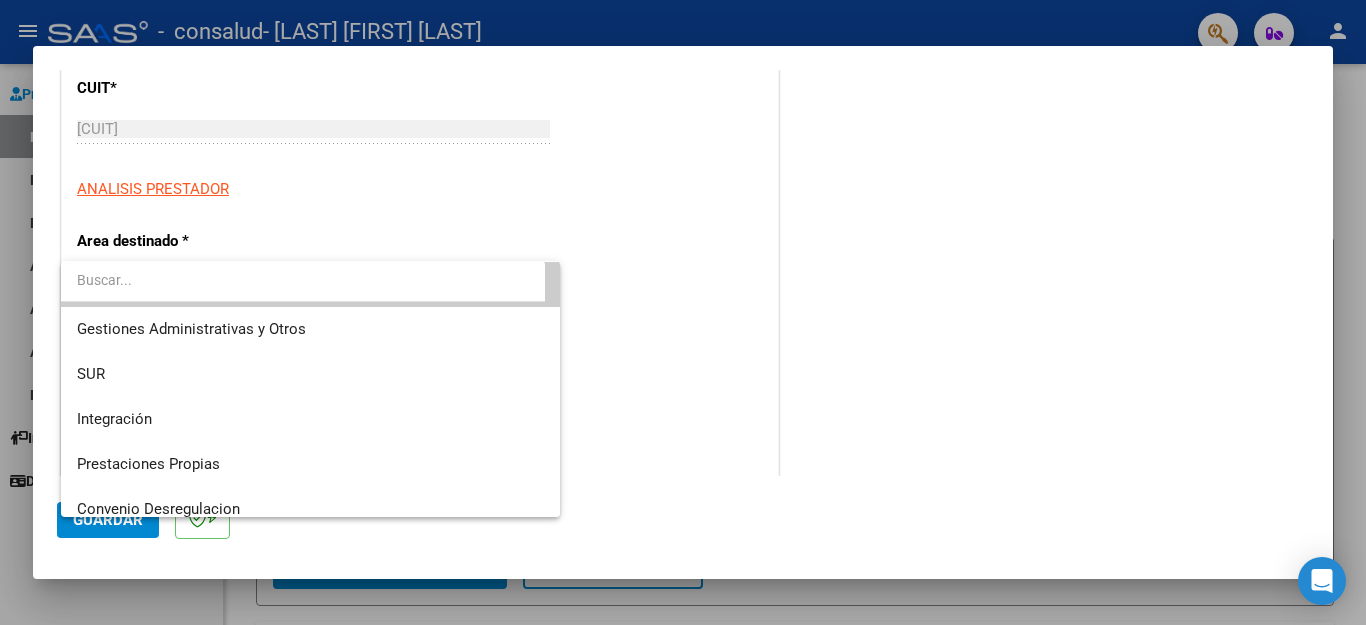 scroll, scrollTop: 149, scrollLeft: 0, axis: vertical 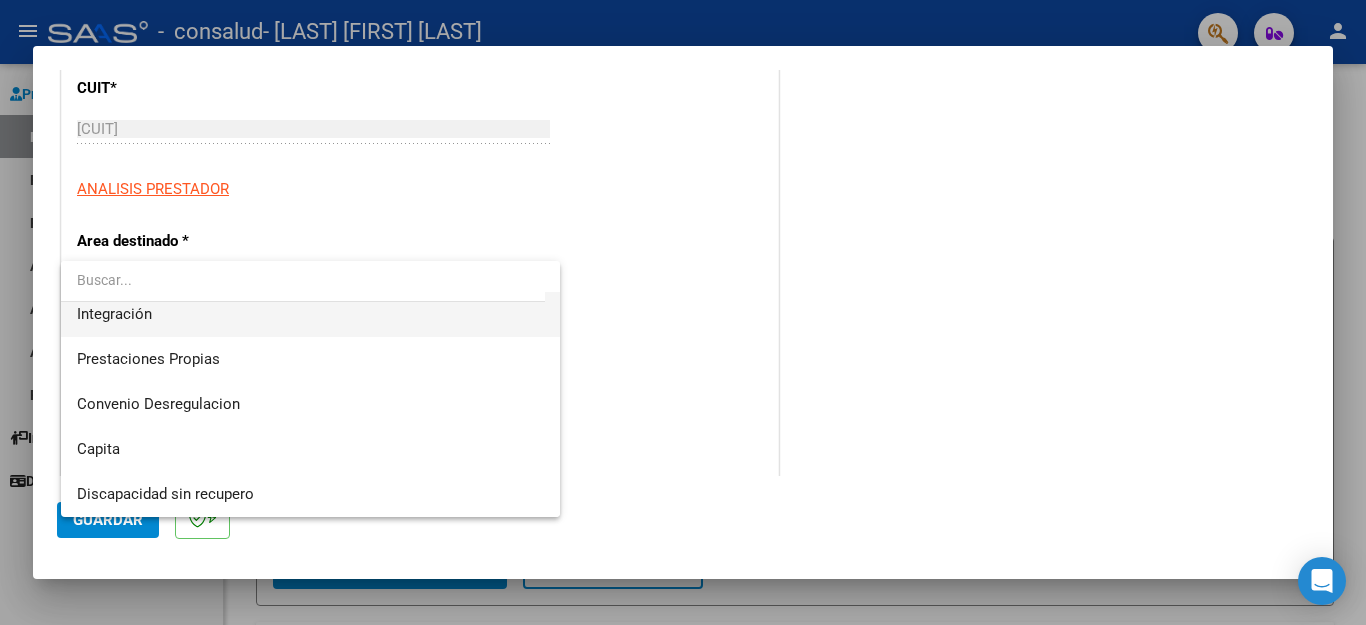 click on "Integración" at bounding box center (310, 314) 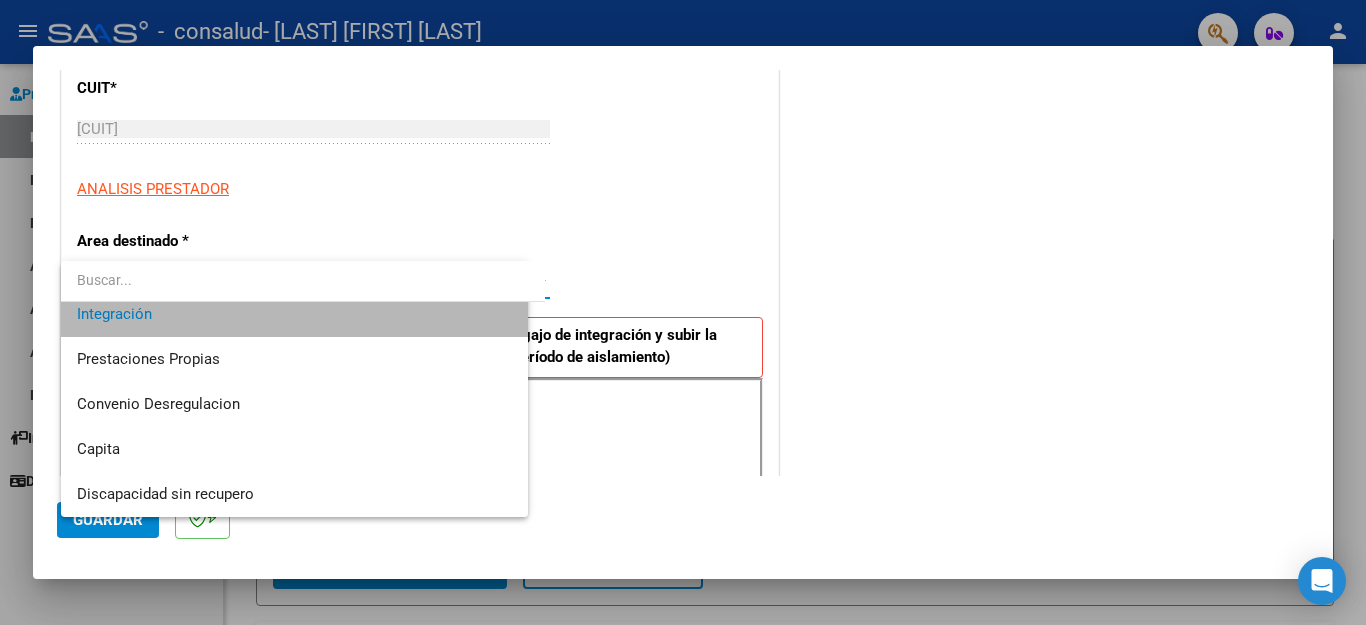 scroll, scrollTop: 135, scrollLeft: 0, axis: vertical 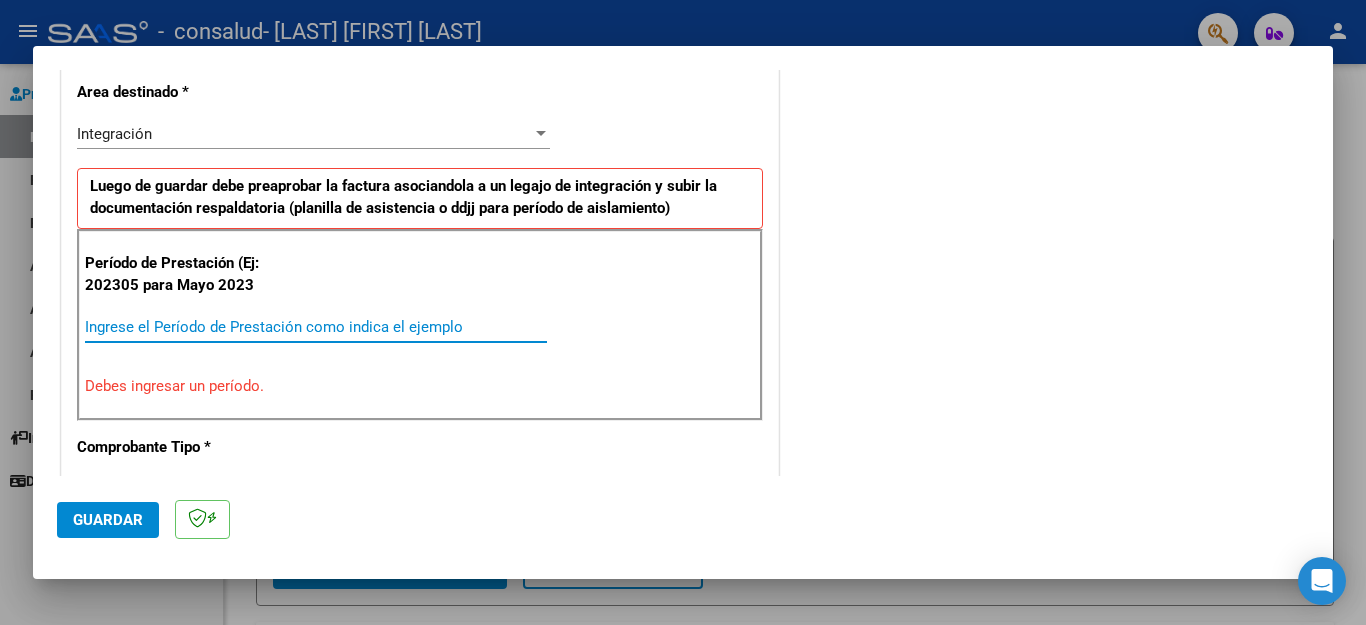 click on "Ingrese el Período de Prestación como indica el ejemplo" at bounding box center [316, 327] 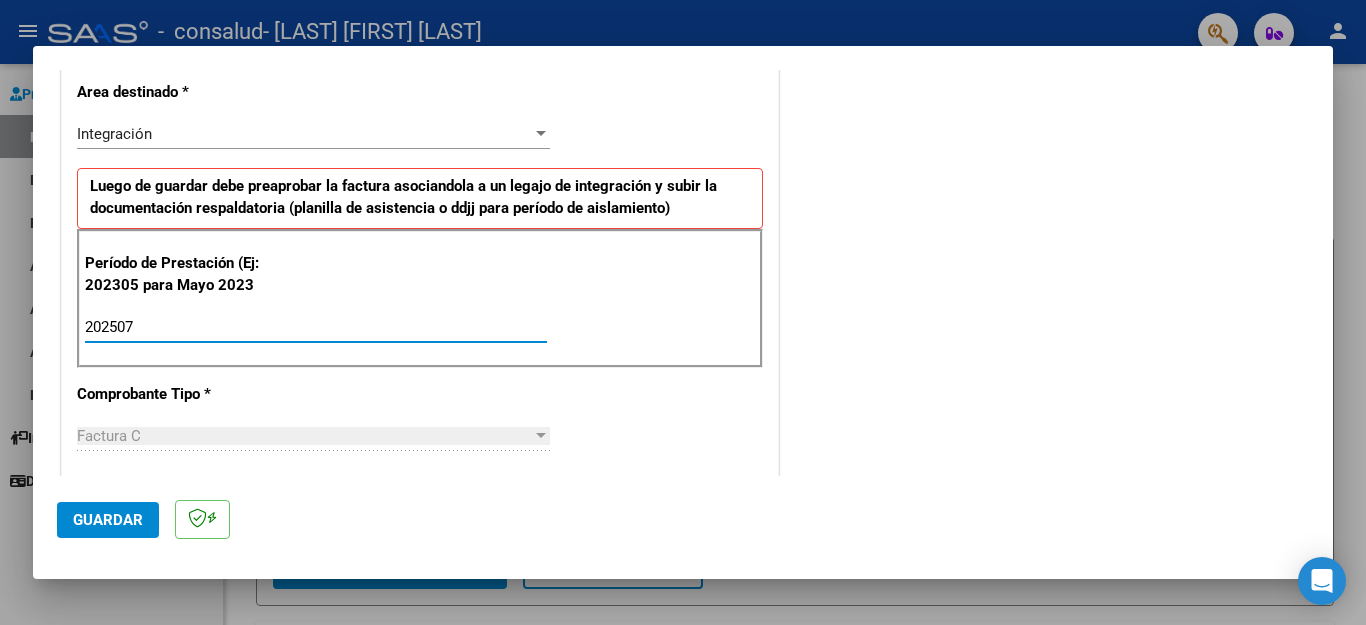 type on "202507" 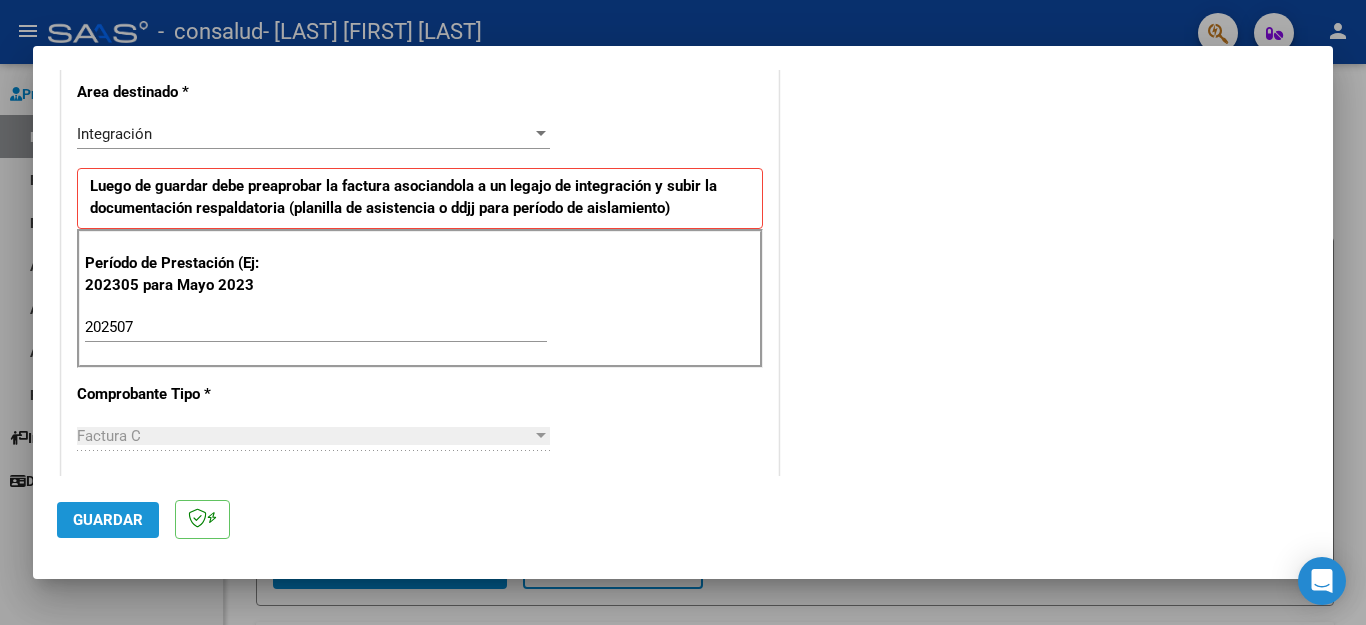 click on "Guardar" 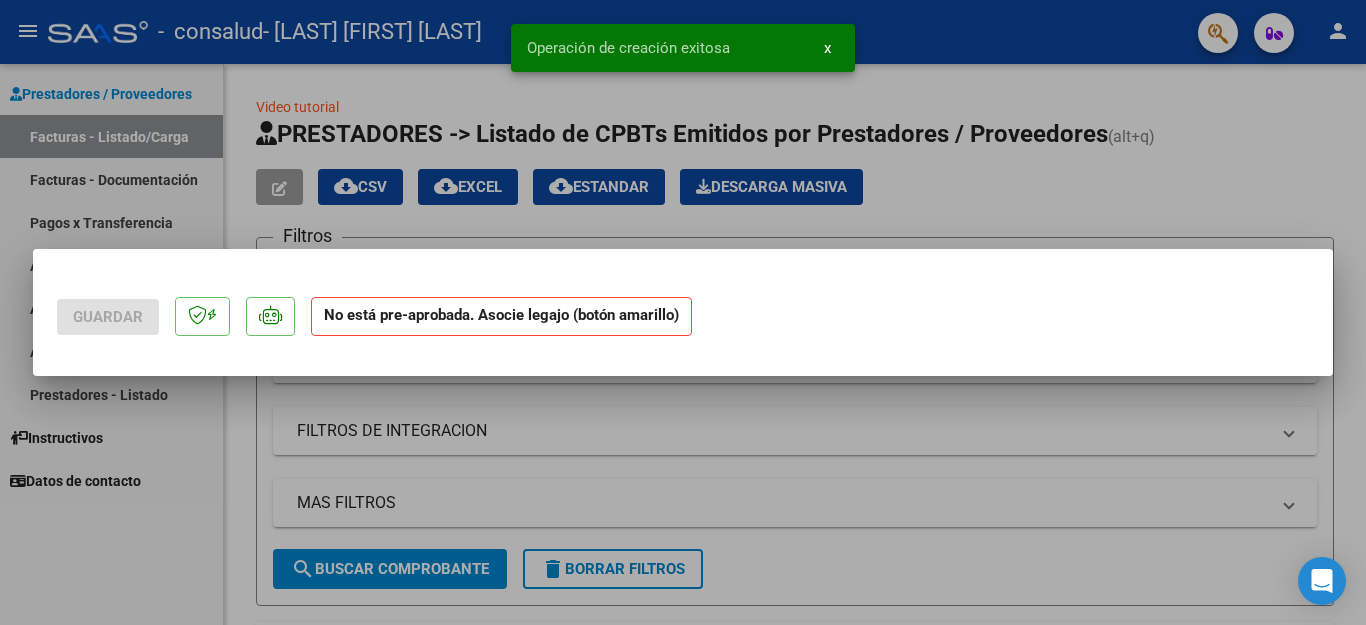 scroll, scrollTop: 0, scrollLeft: 0, axis: both 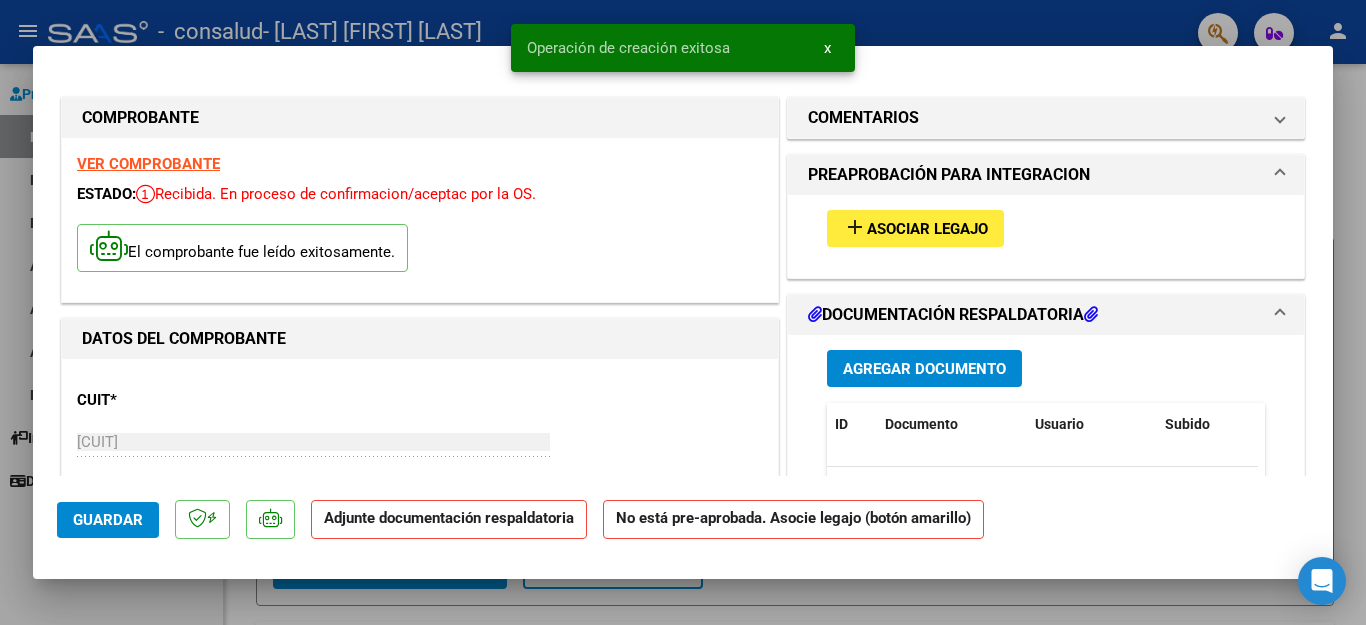 click on "Asociar Legajo" at bounding box center (927, 229) 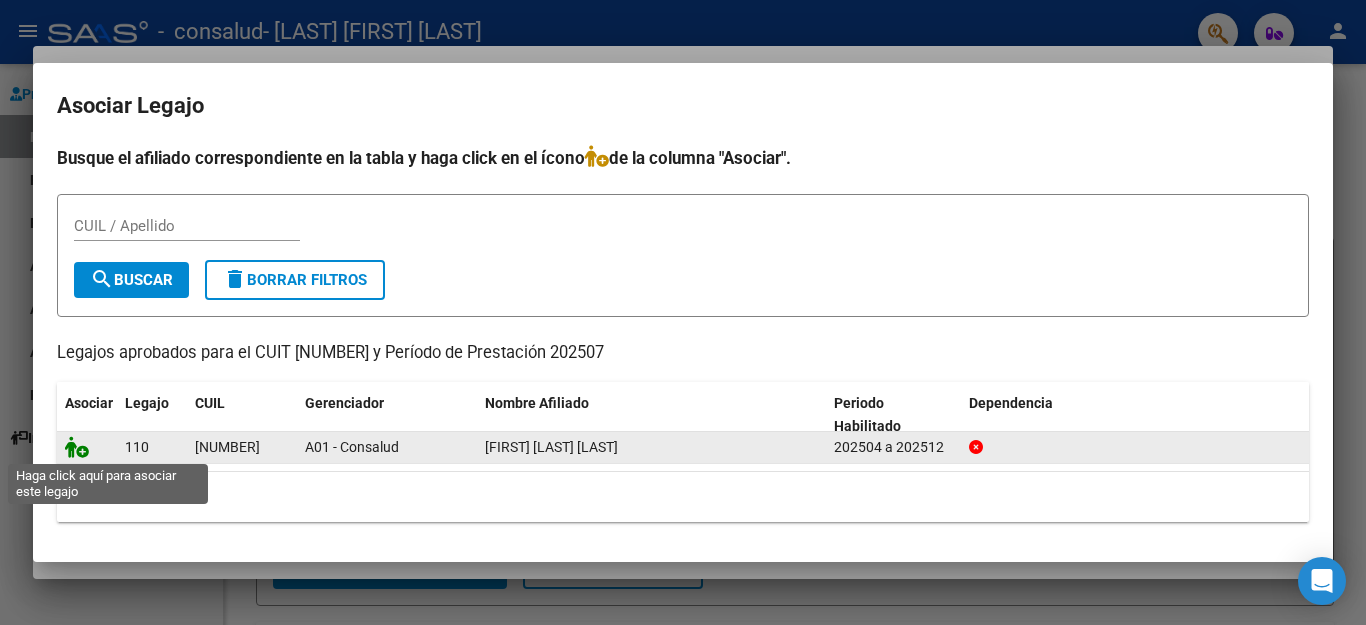 click 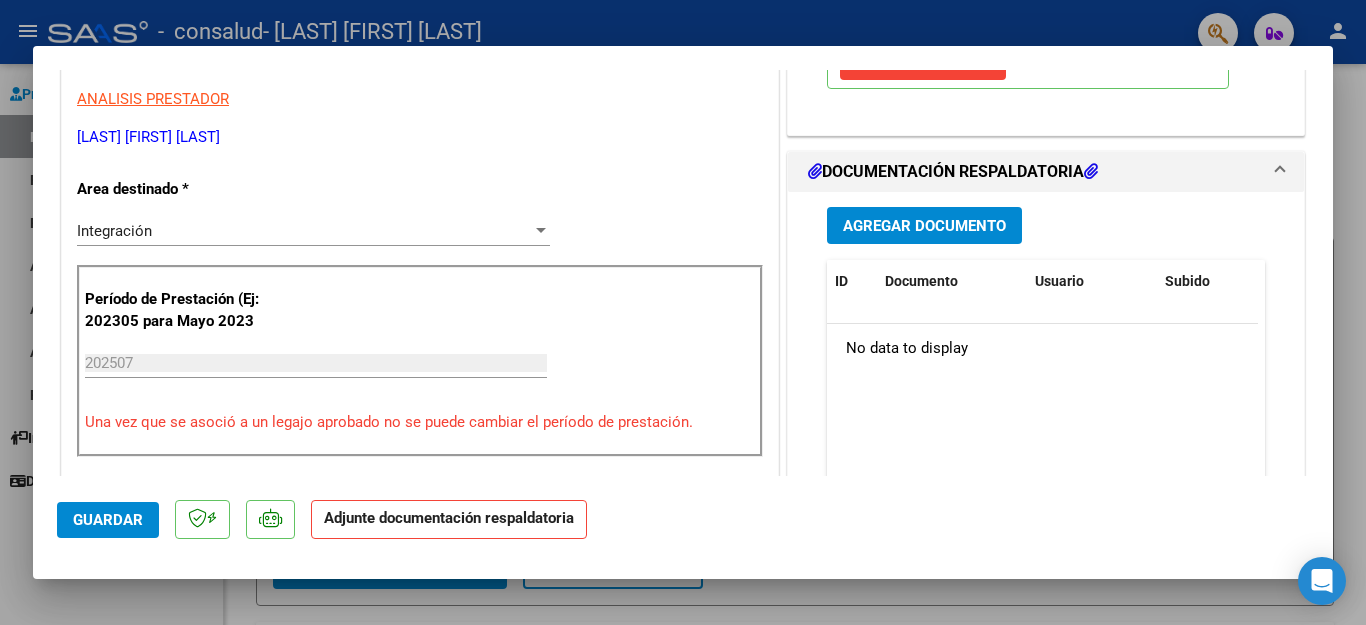 scroll, scrollTop: 406, scrollLeft: 0, axis: vertical 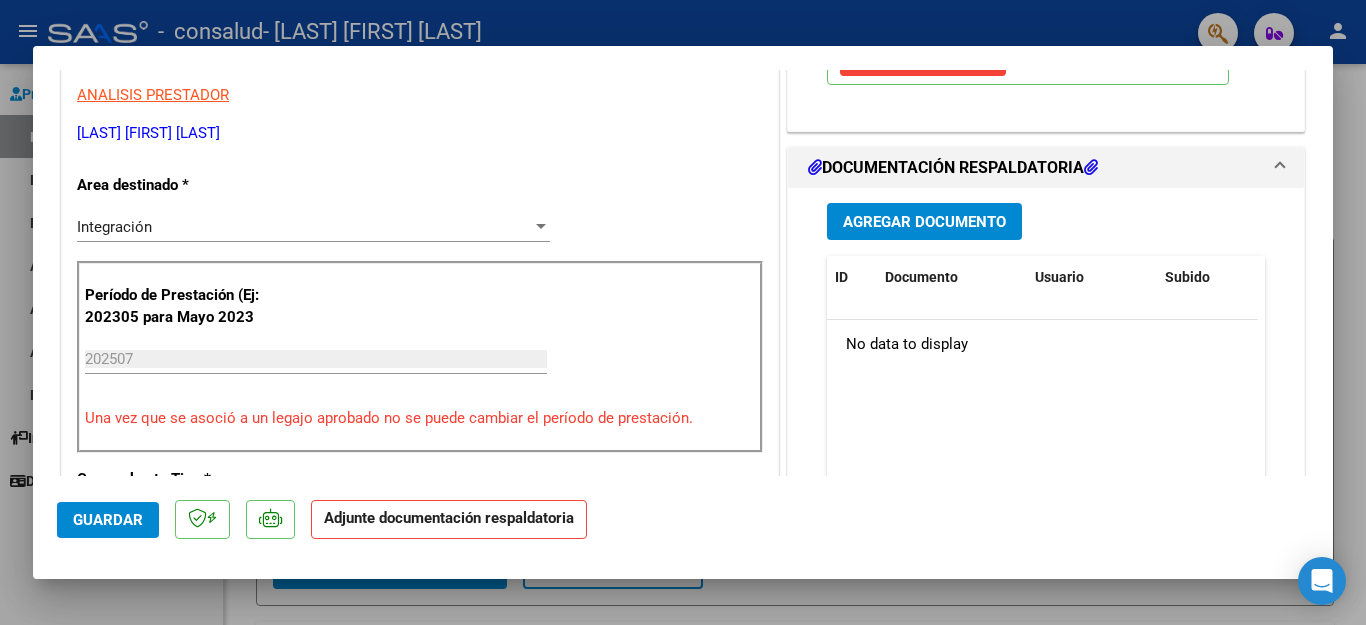 click on "Agregar Documento" at bounding box center [924, 222] 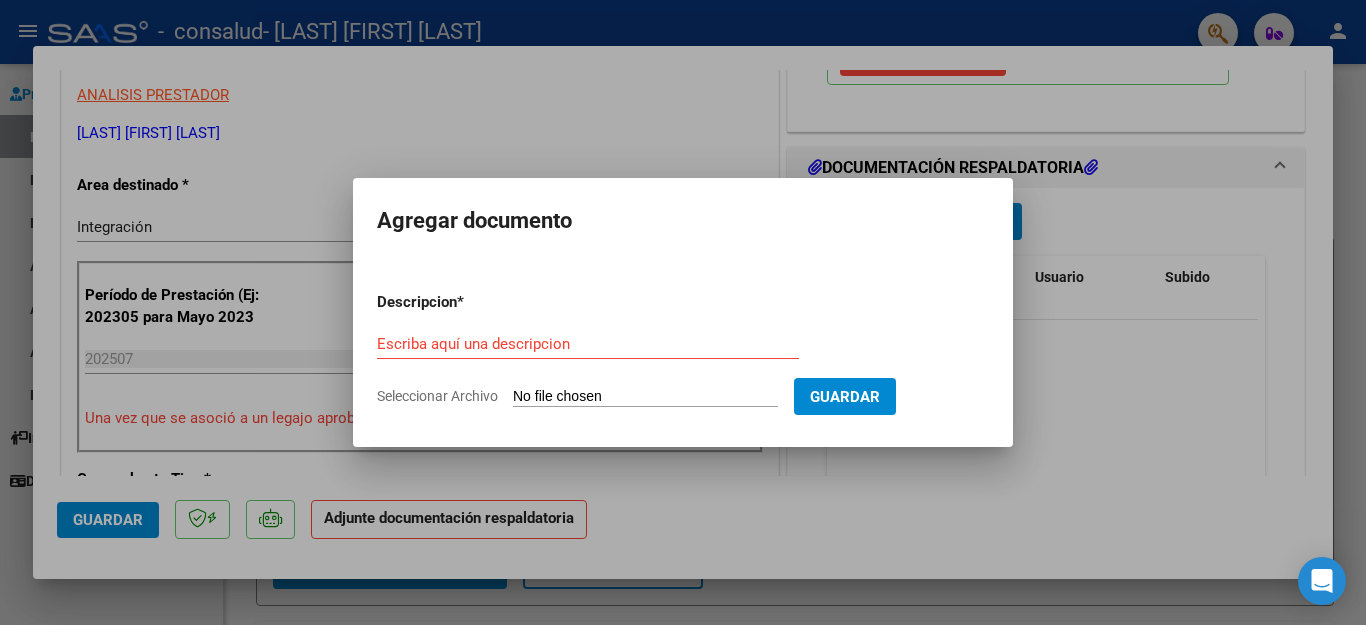 click on "Seleccionar Archivo" at bounding box center (645, 397) 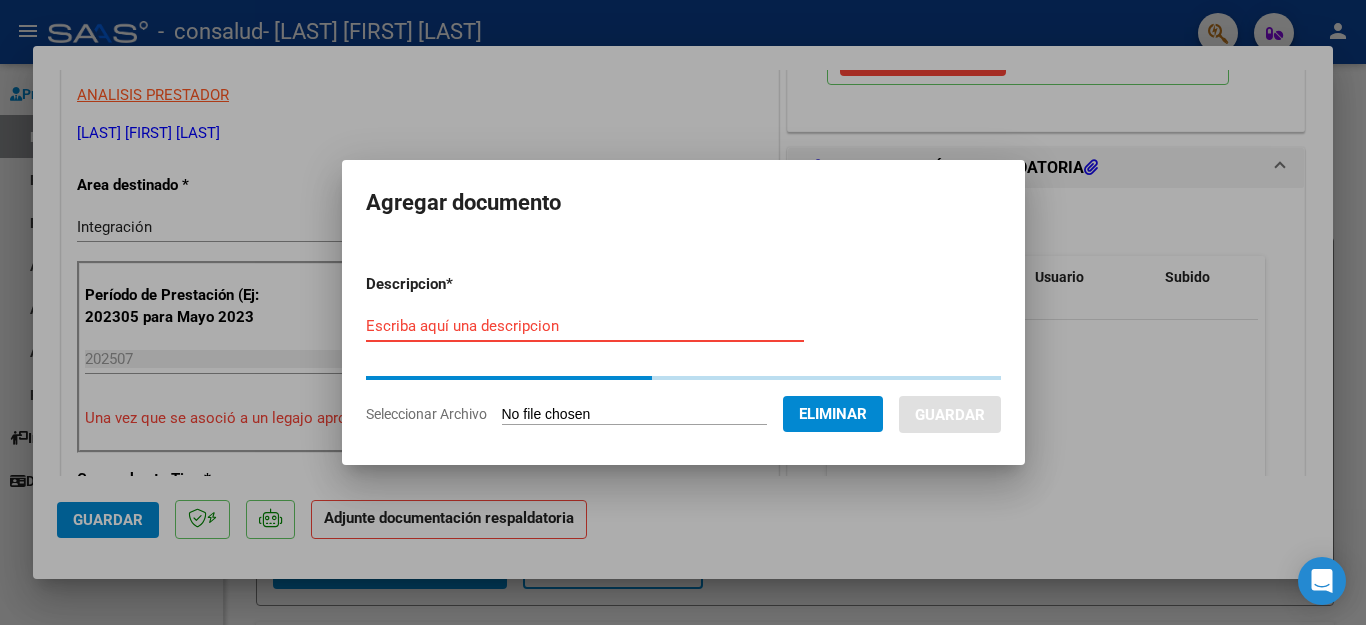 click on "Escriba aquí una descripcion" at bounding box center (585, 326) 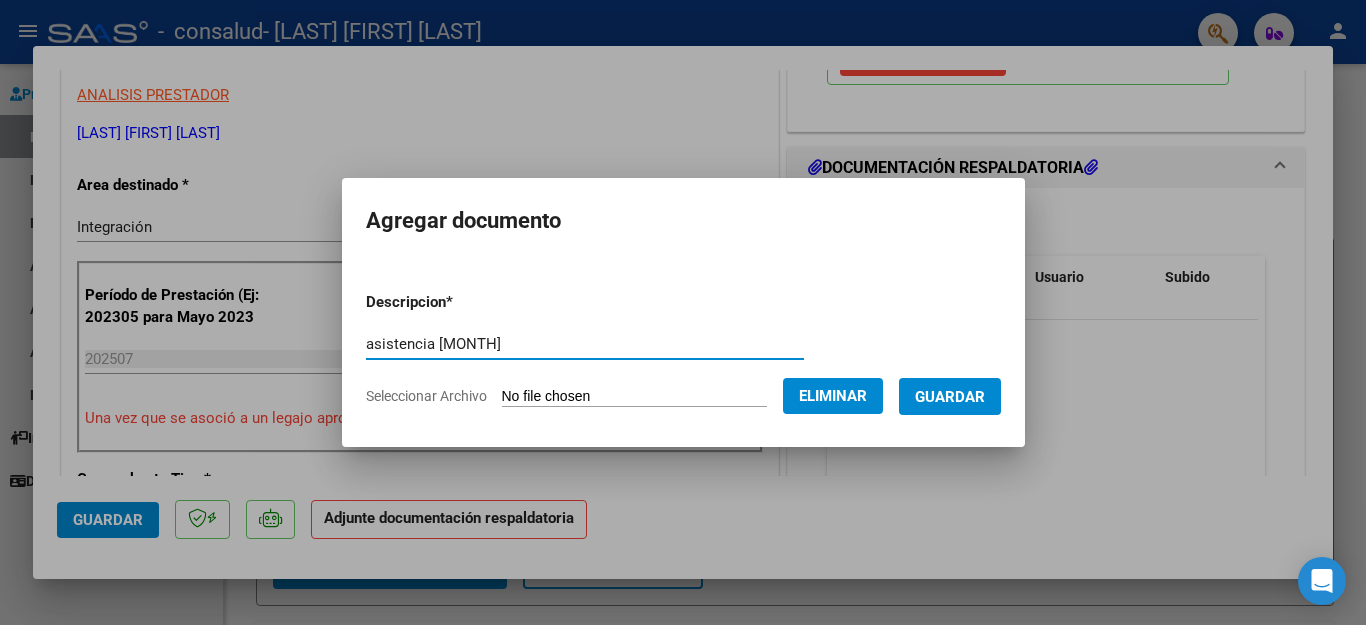type on "asistencia Julio" 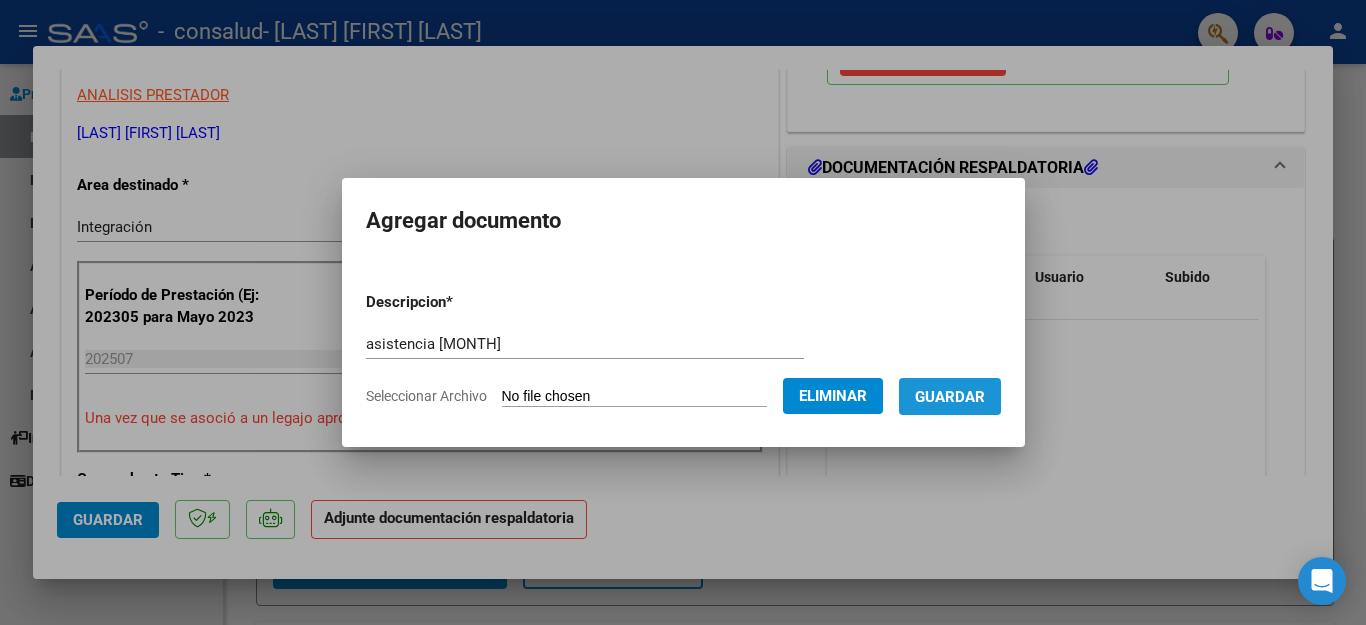 click on "Guardar" at bounding box center (950, 396) 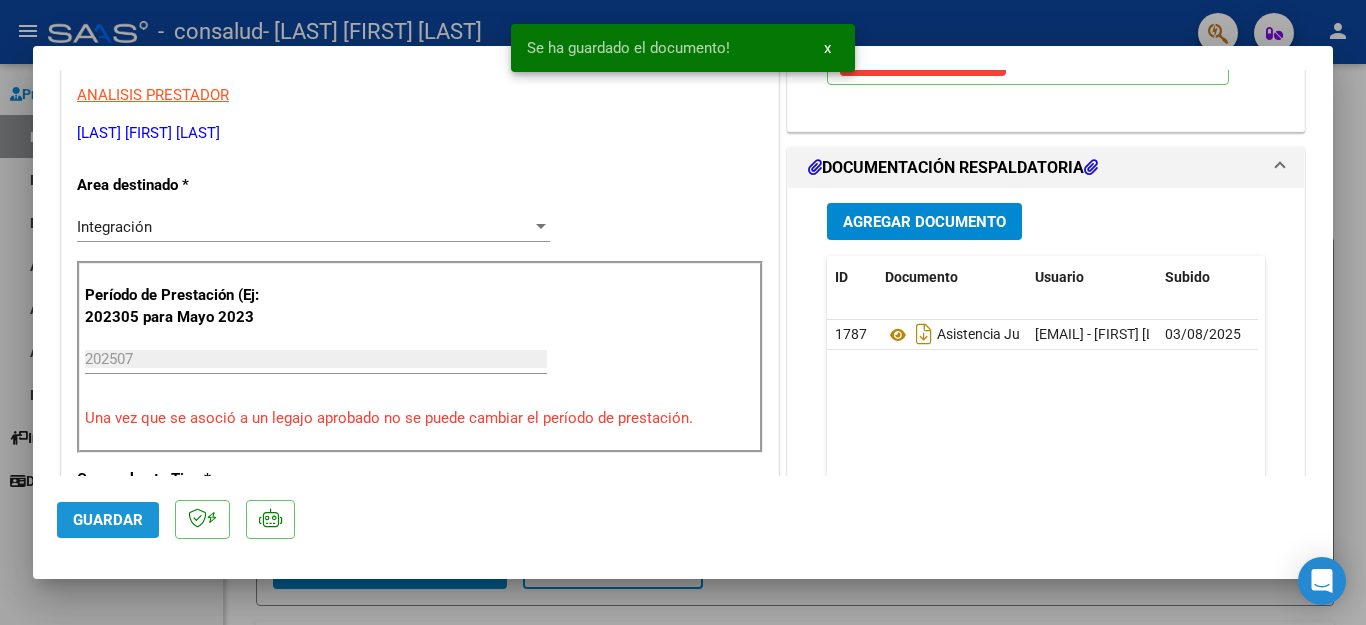 click on "Guardar" 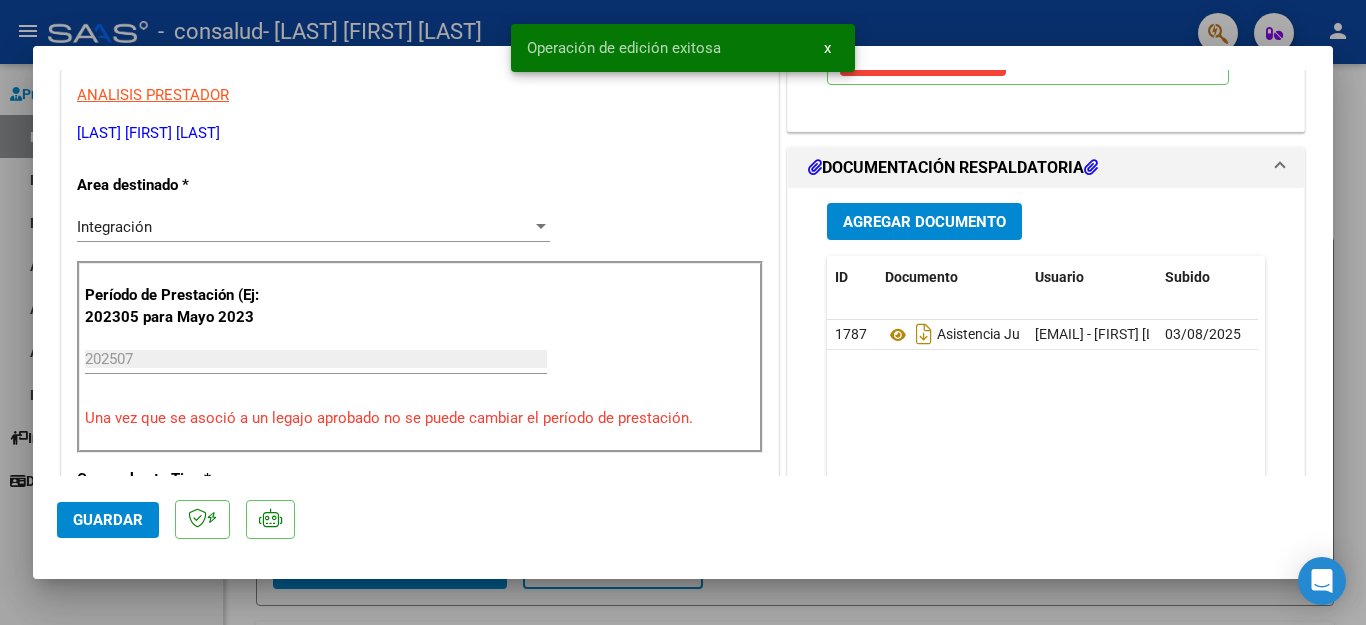 click at bounding box center [683, 312] 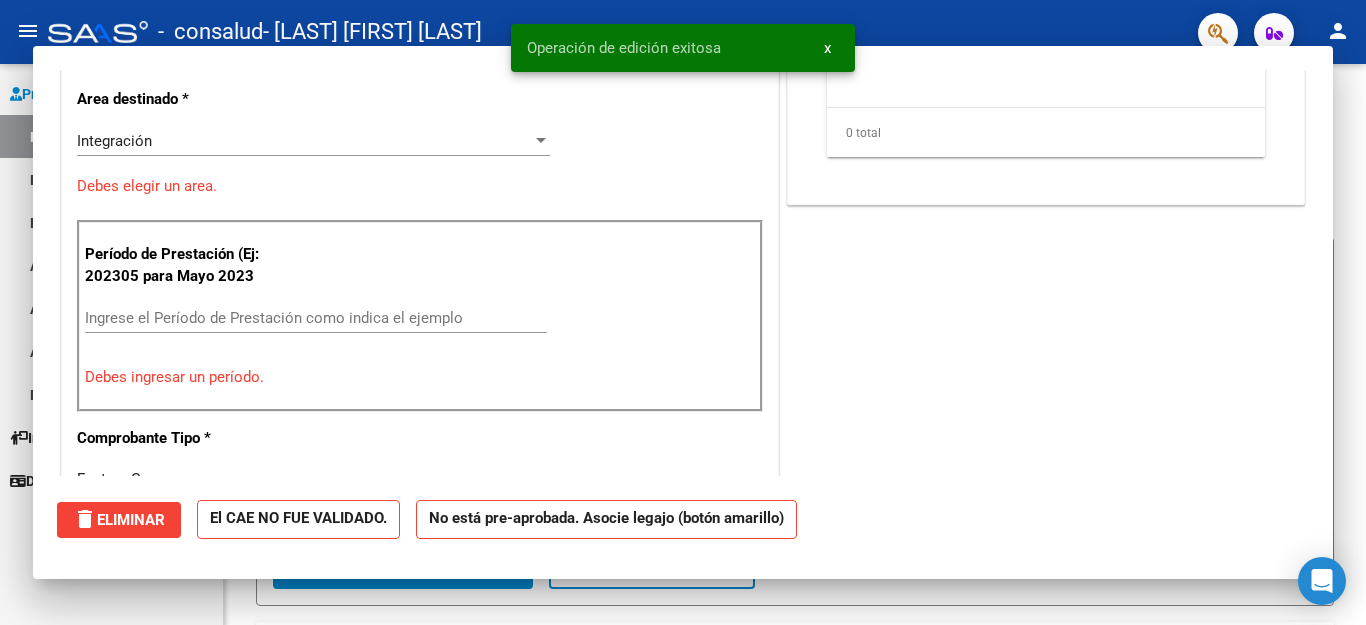 scroll, scrollTop: 320, scrollLeft: 0, axis: vertical 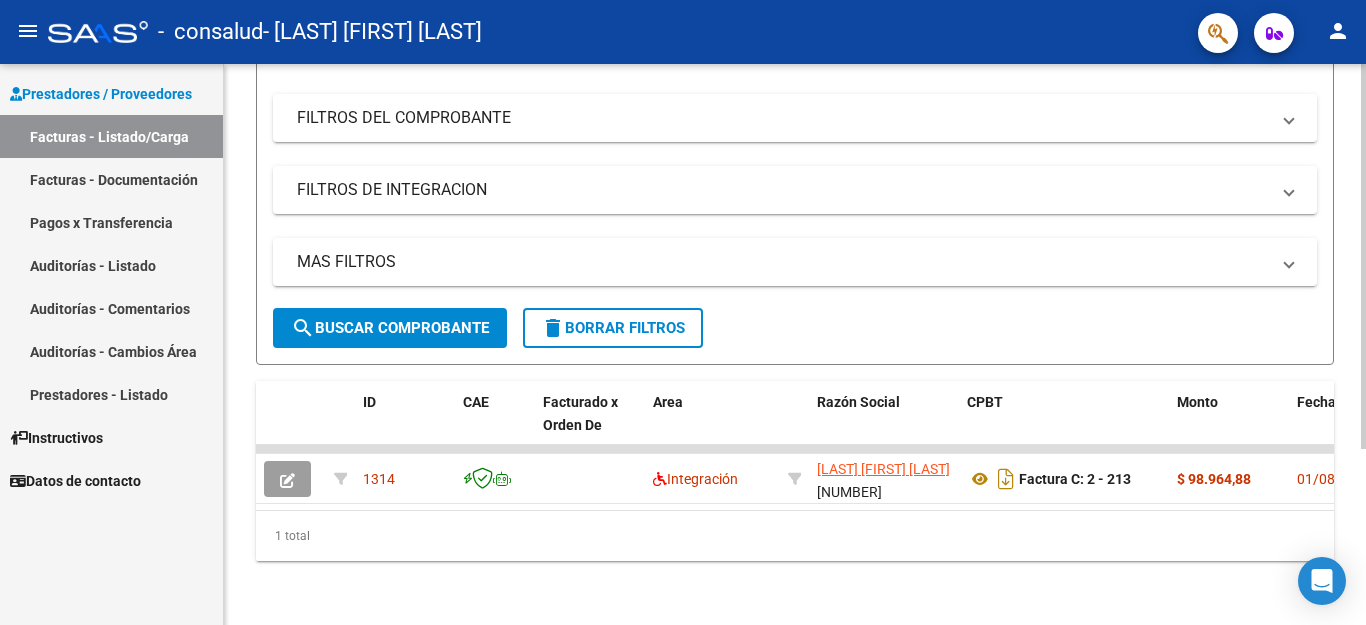 click 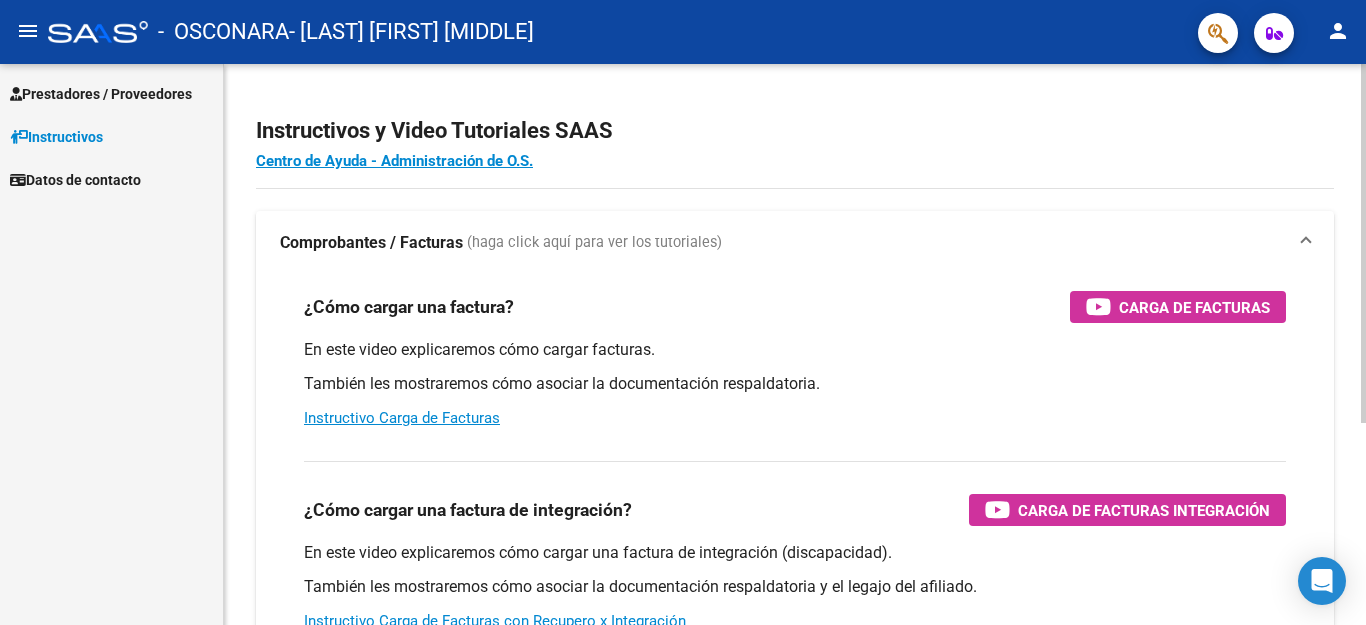 scroll, scrollTop: 0, scrollLeft: 0, axis: both 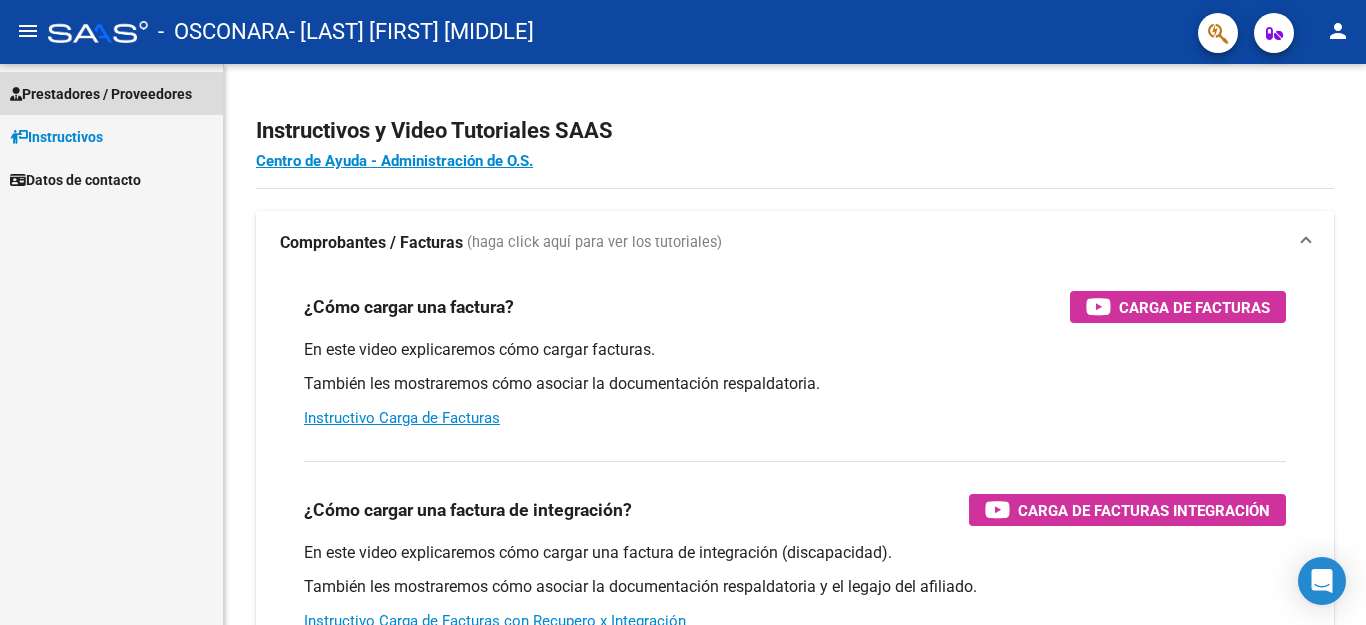 click on "Prestadores / Proveedores" at bounding box center [101, 94] 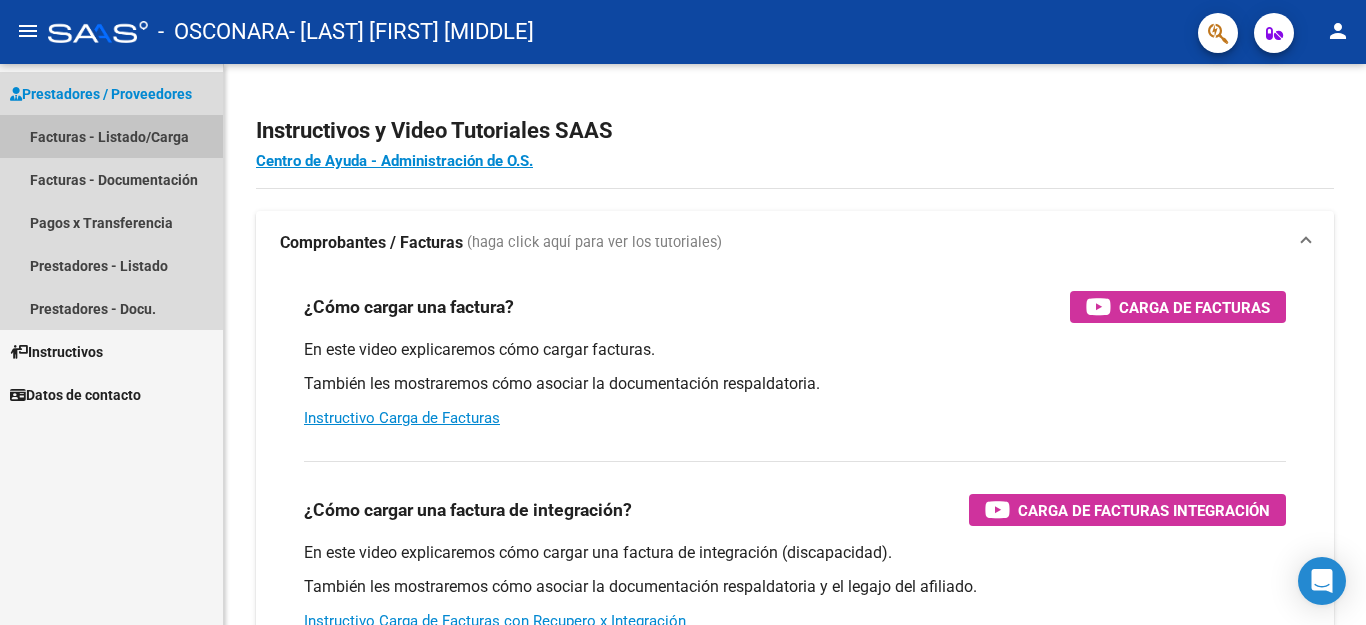 click on "Facturas - Listado/Carga" at bounding box center (111, 136) 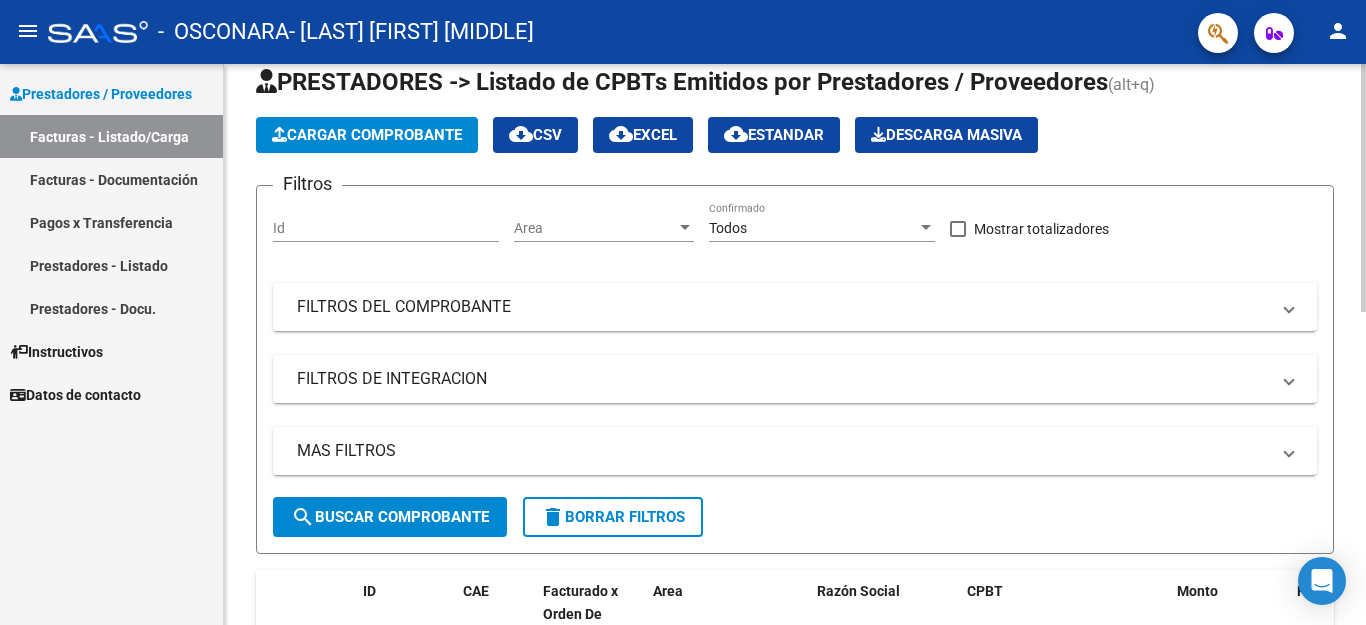 scroll, scrollTop: 50, scrollLeft: 0, axis: vertical 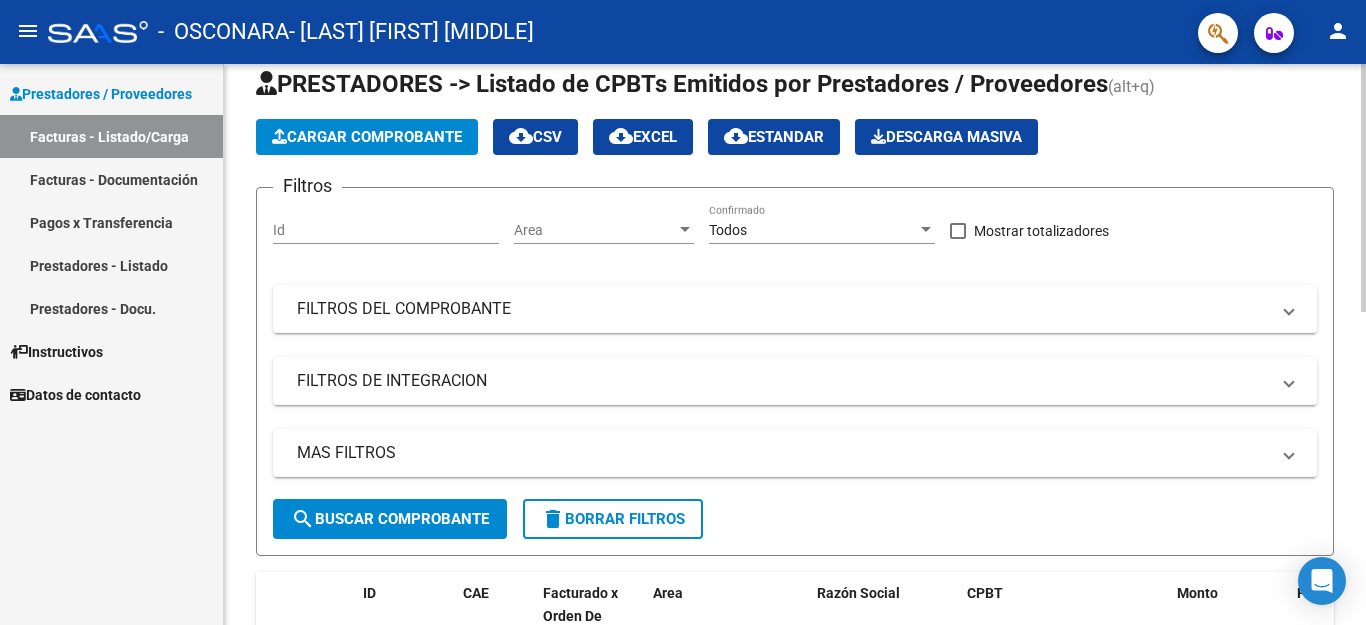 click 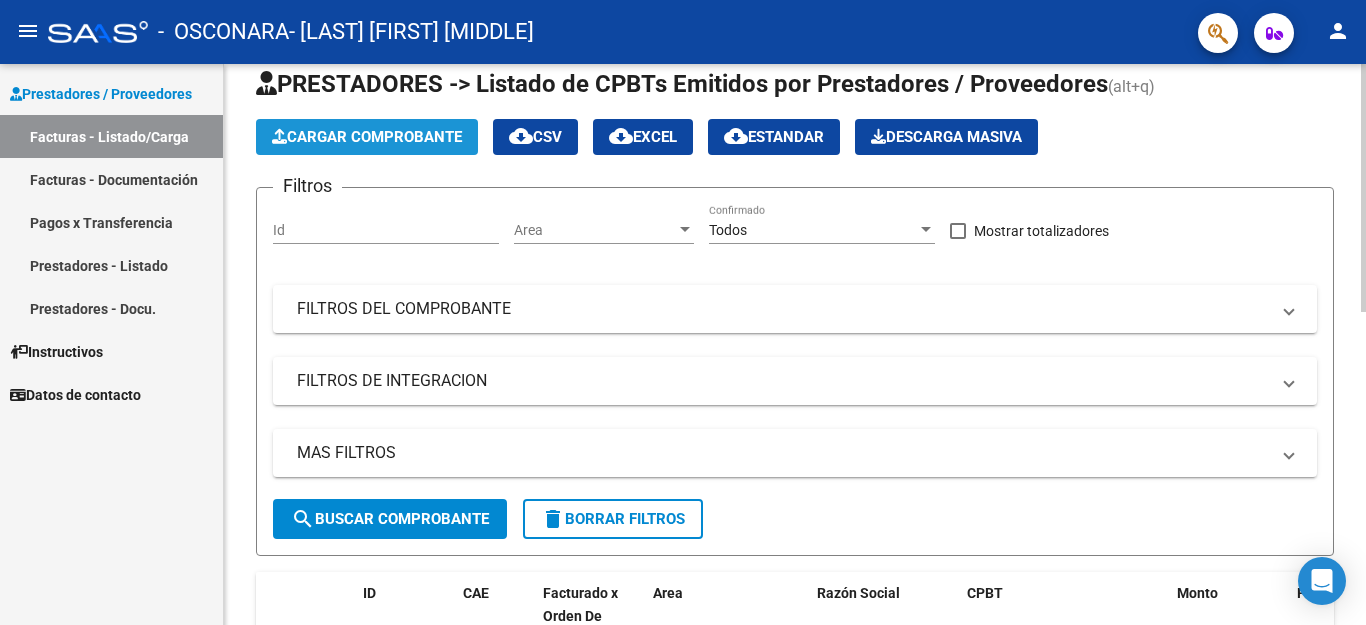 click on "Cargar Comprobante" 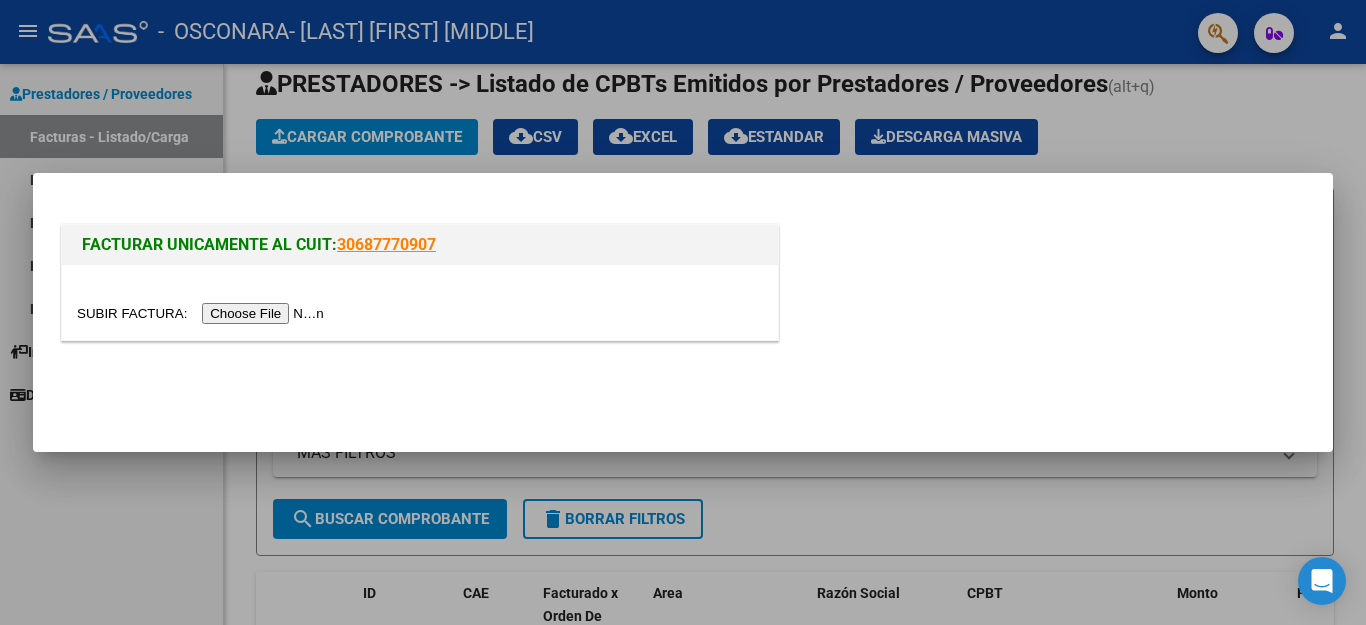 click at bounding box center [203, 313] 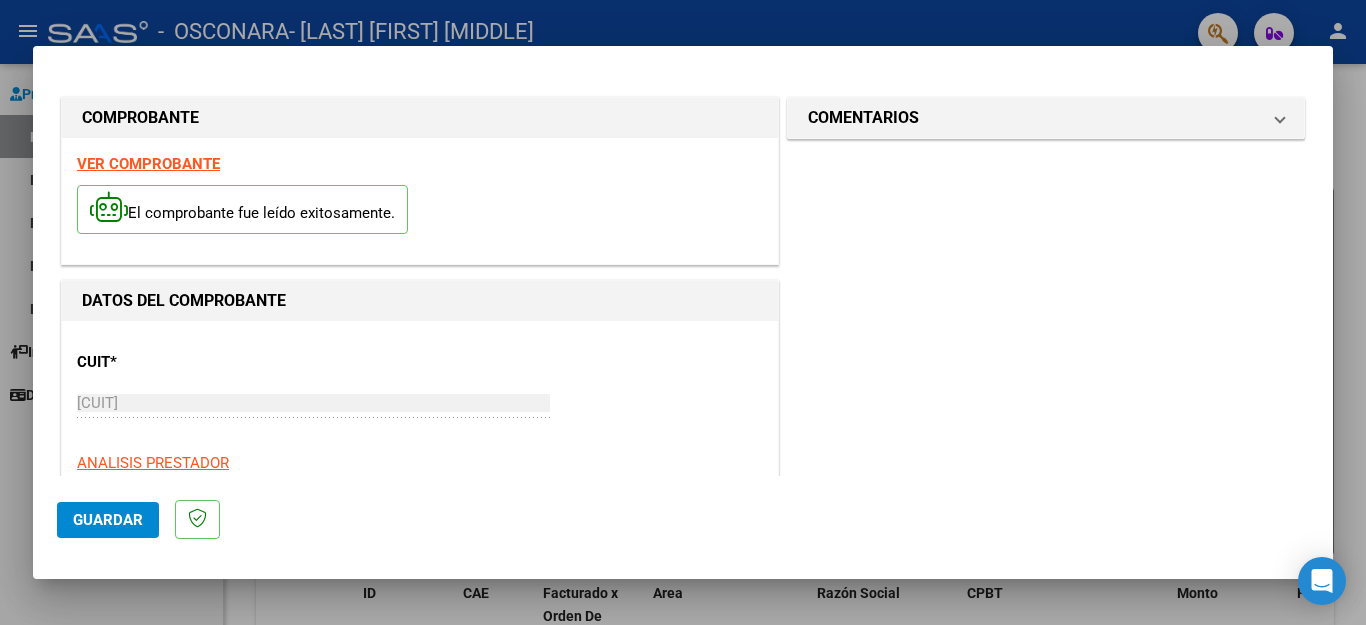 click on "Guardar" 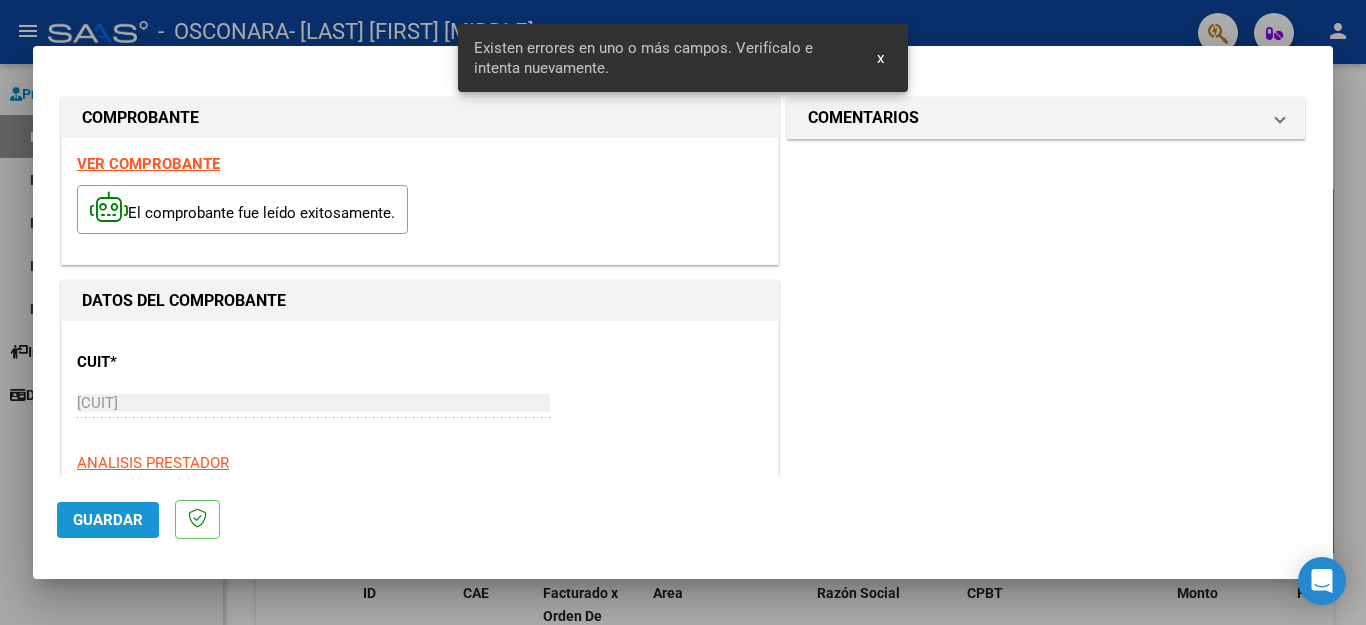 scroll, scrollTop: 456, scrollLeft: 0, axis: vertical 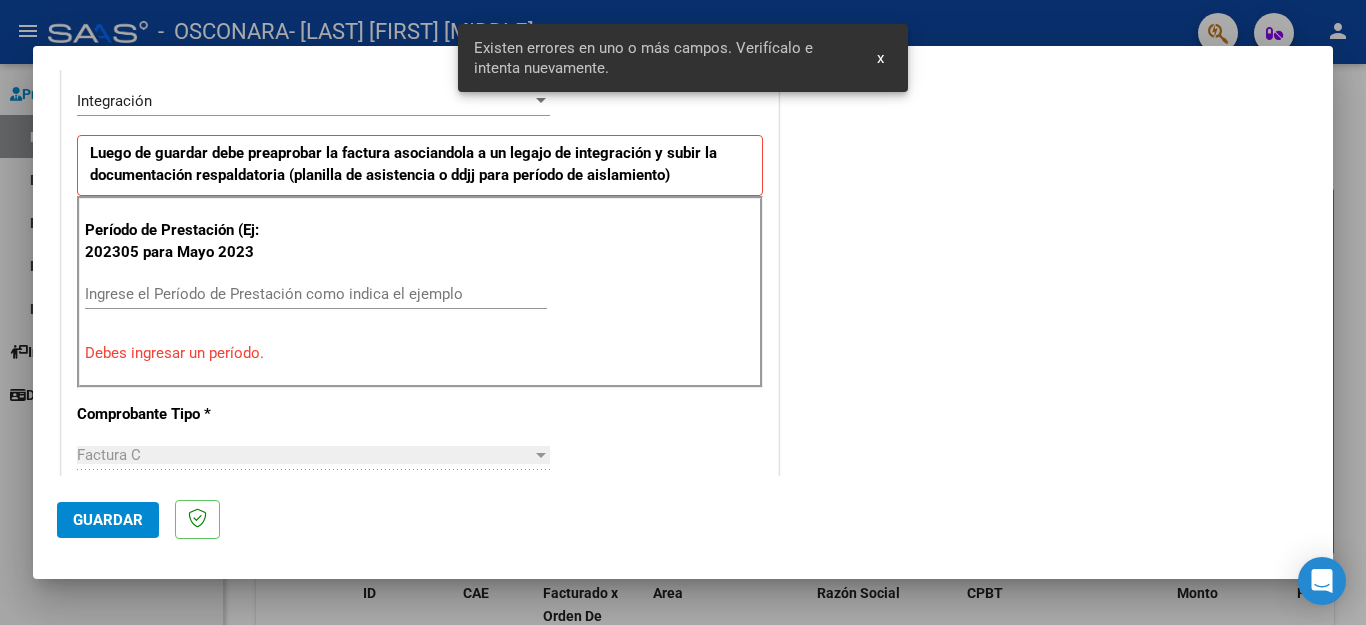 click on "Ingrese el Período de Prestación como indica el ejemplo" at bounding box center [316, 294] 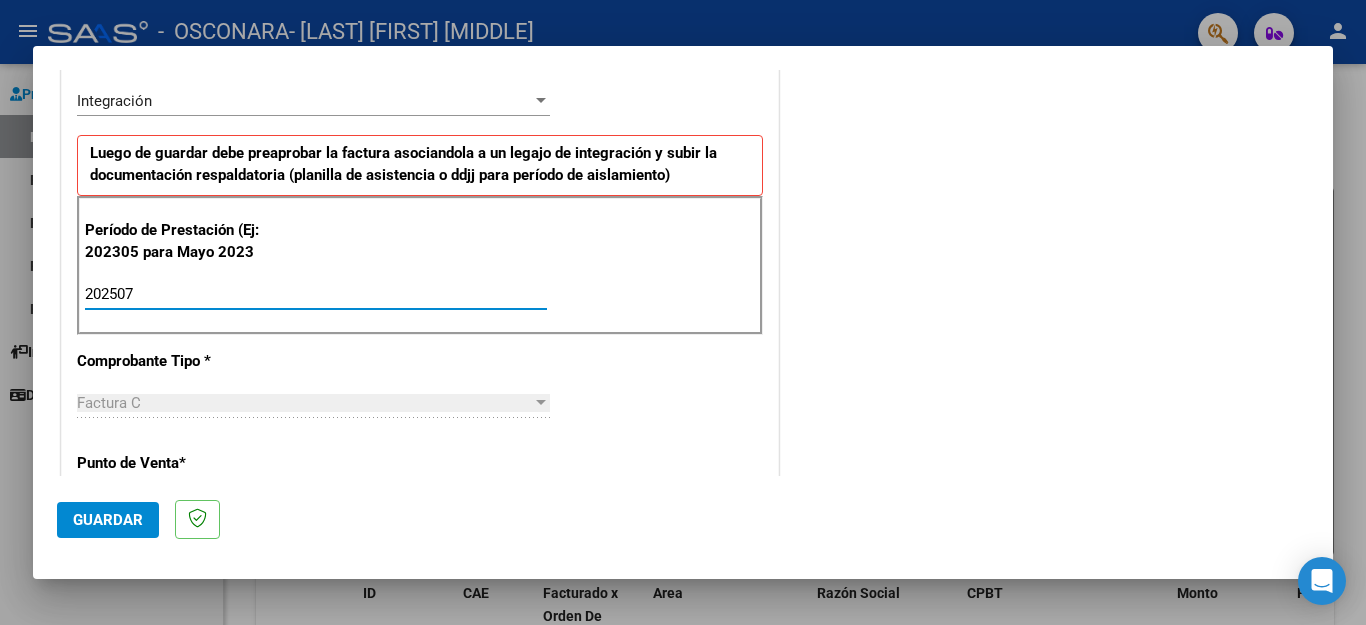 type on "202507" 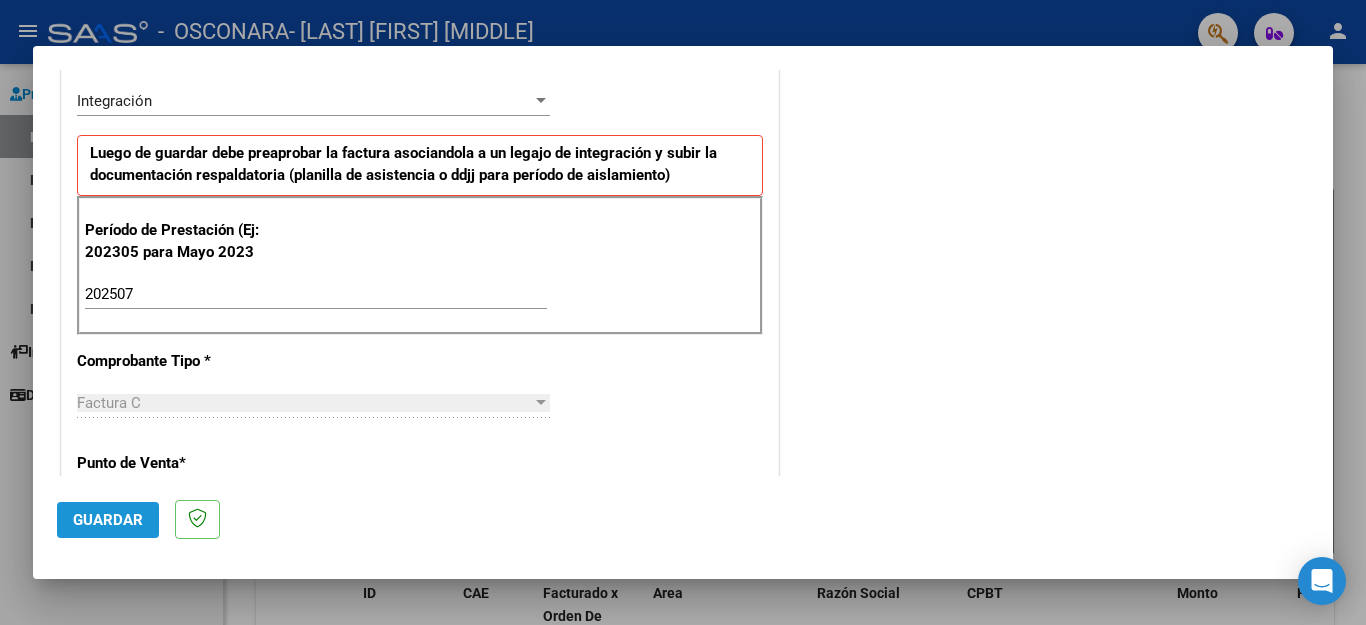 click on "Guardar" 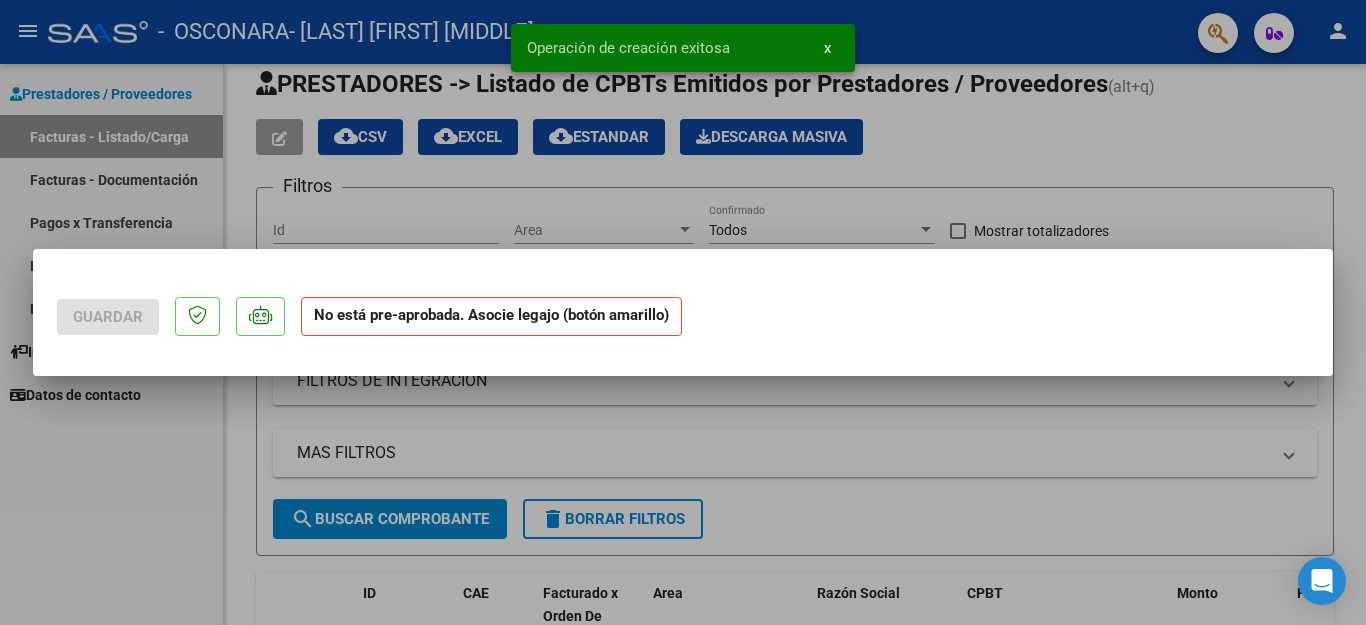 scroll, scrollTop: 0, scrollLeft: 0, axis: both 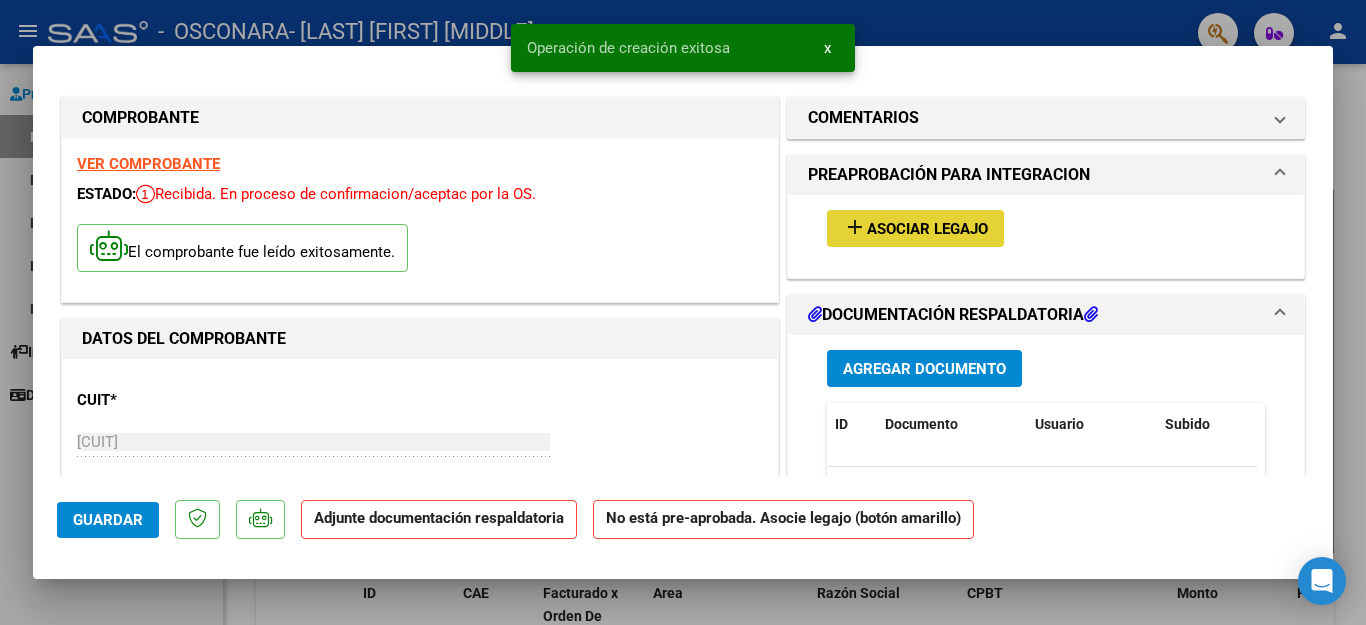 click on "add Asociar Legajo" at bounding box center (915, 228) 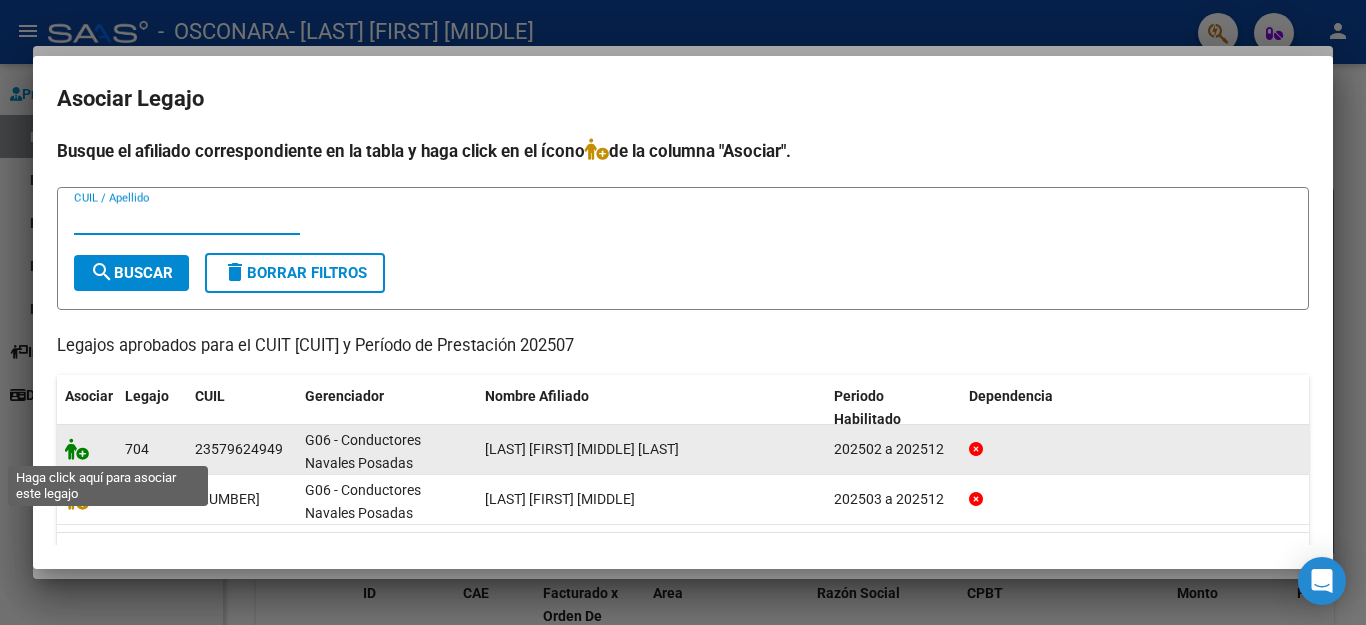 click 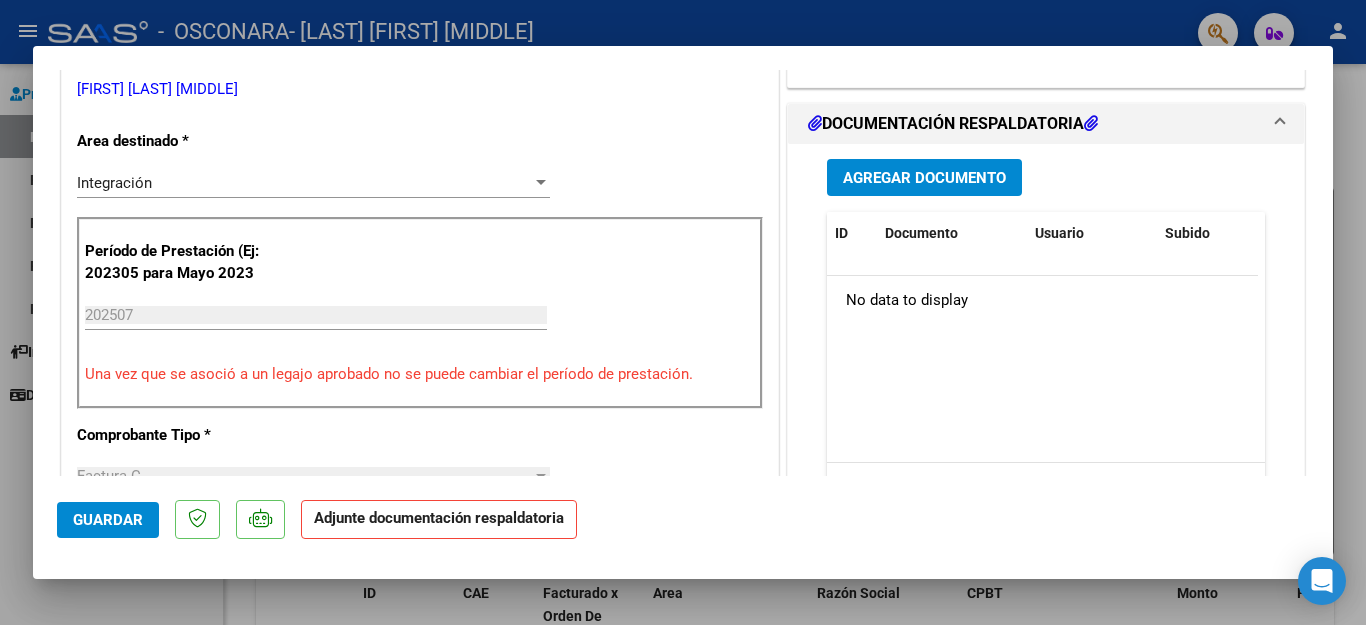 scroll, scrollTop: 465, scrollLeft: 0, axis: vertical 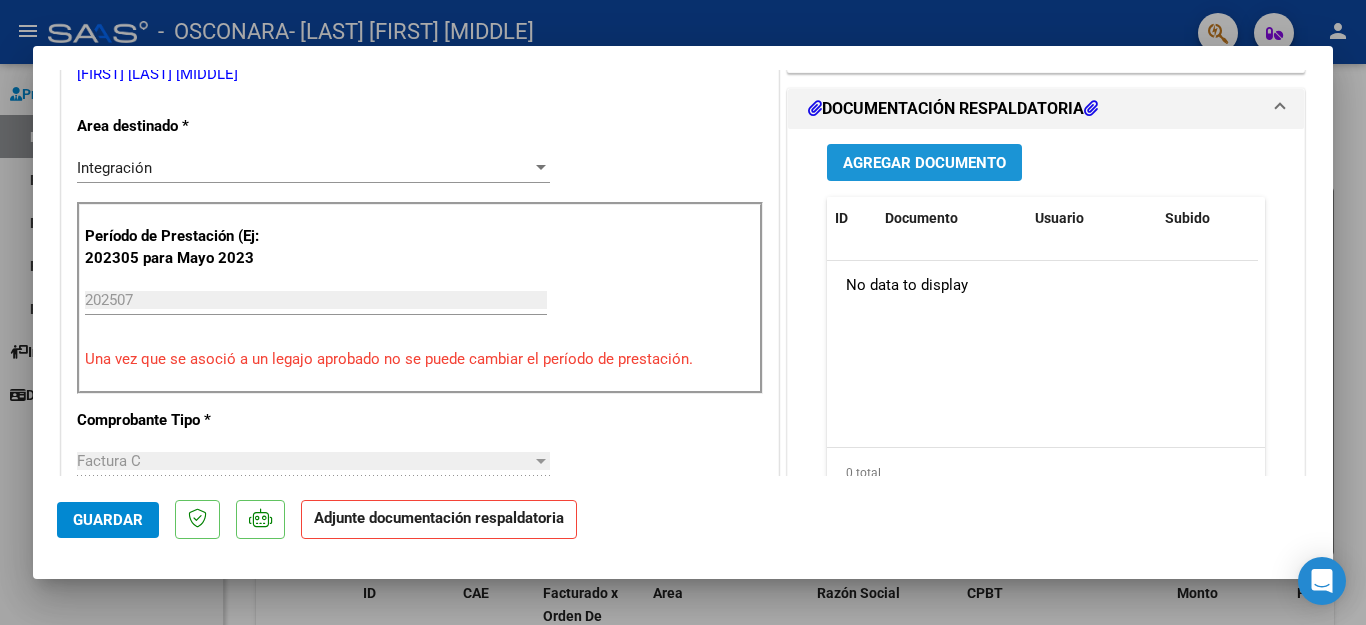 click on "Agregar Documento" at bounding box center (924, 163) 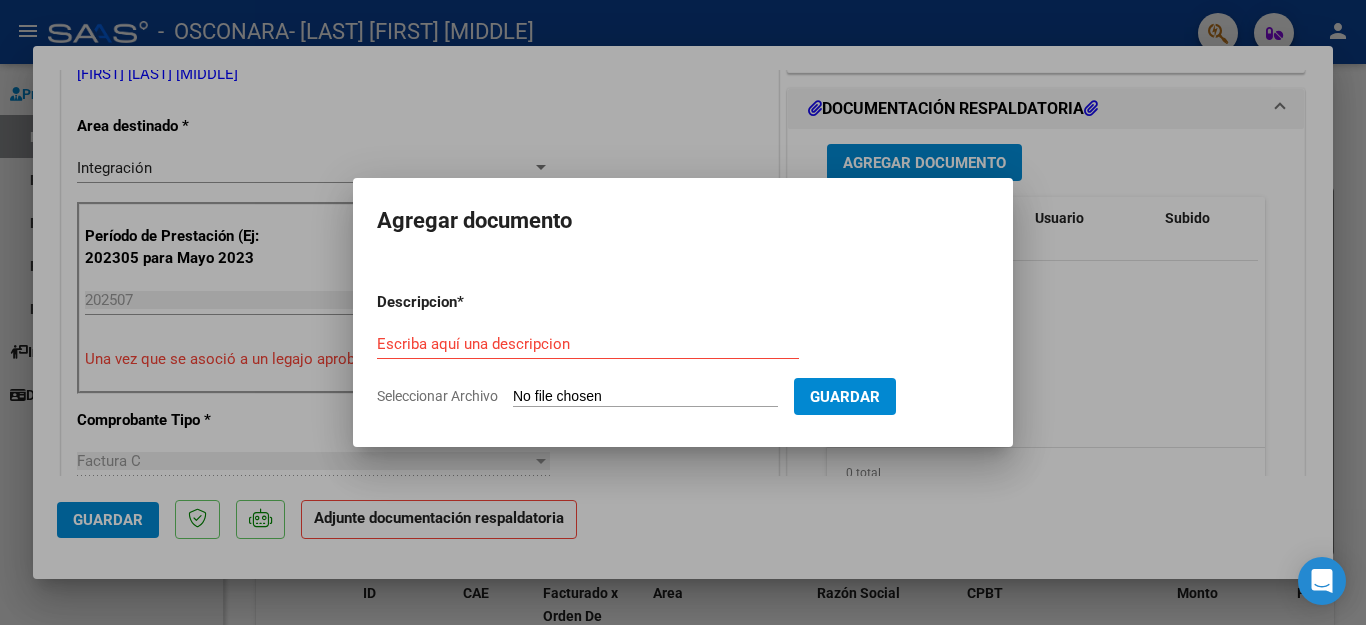 click on "Seleccionar Archivo" at bounding box center (645, 397) 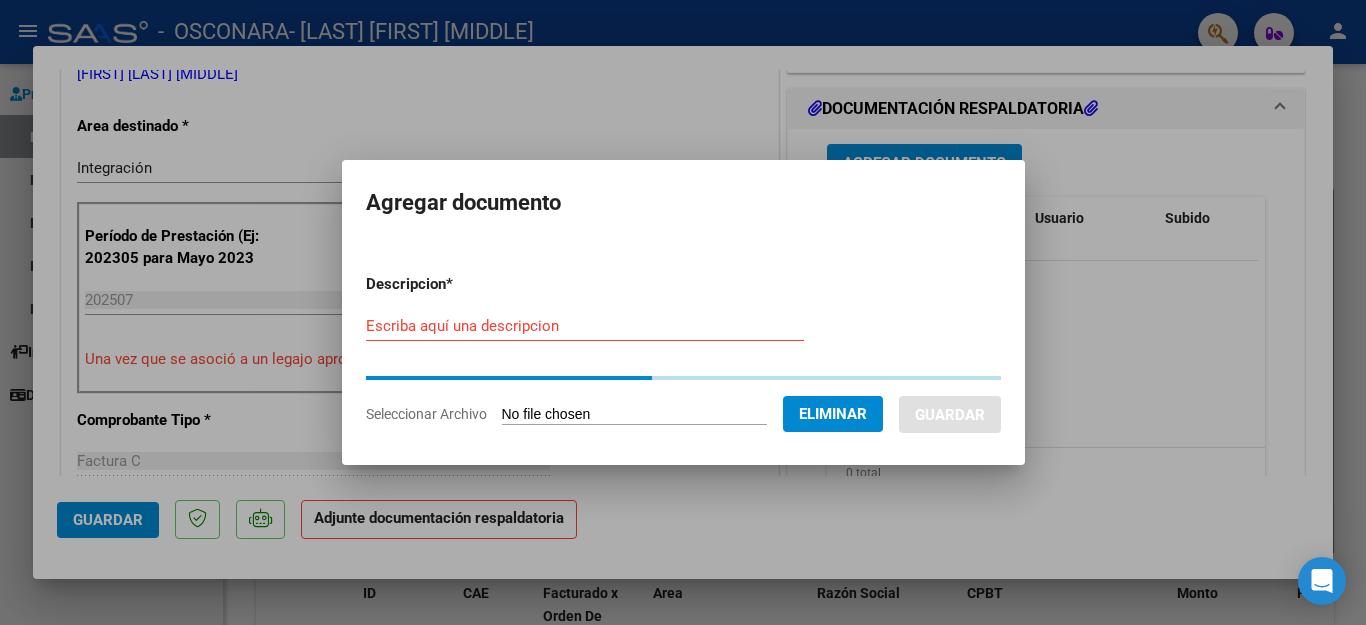 click on "Escriba aquí una descripcion" at bounding box center (585, 326) 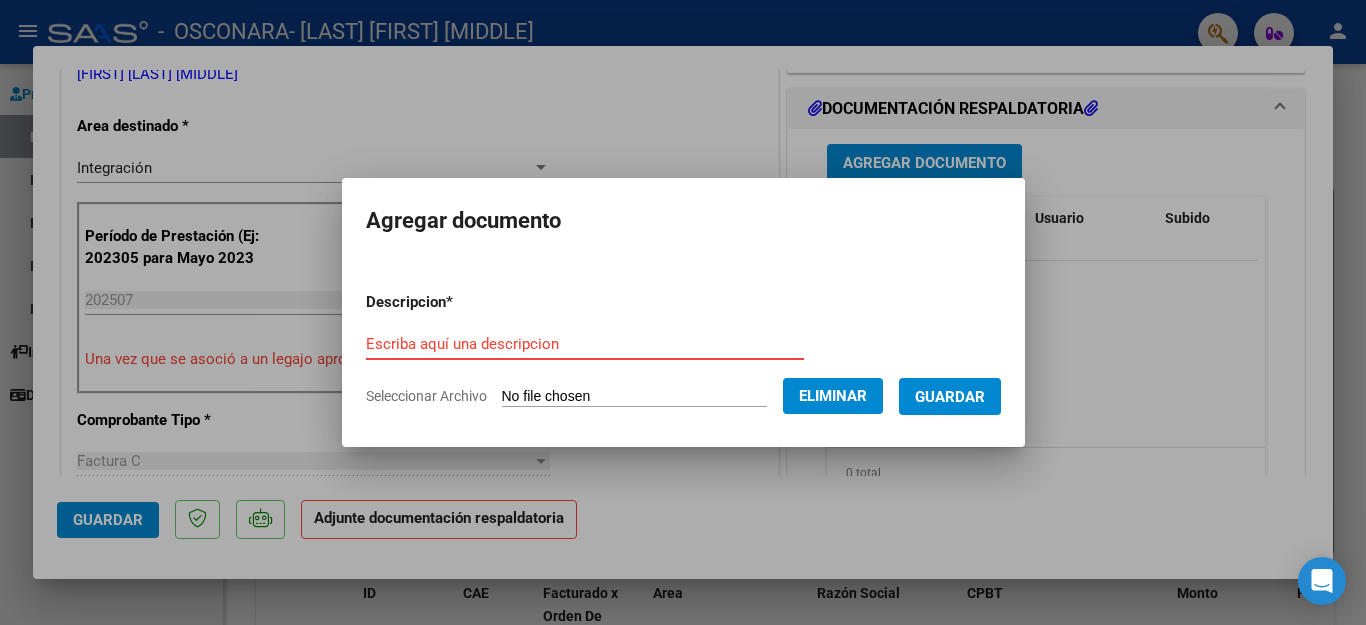 click on "Escriba aquí una descripcion" at bounding box center (585, 344) 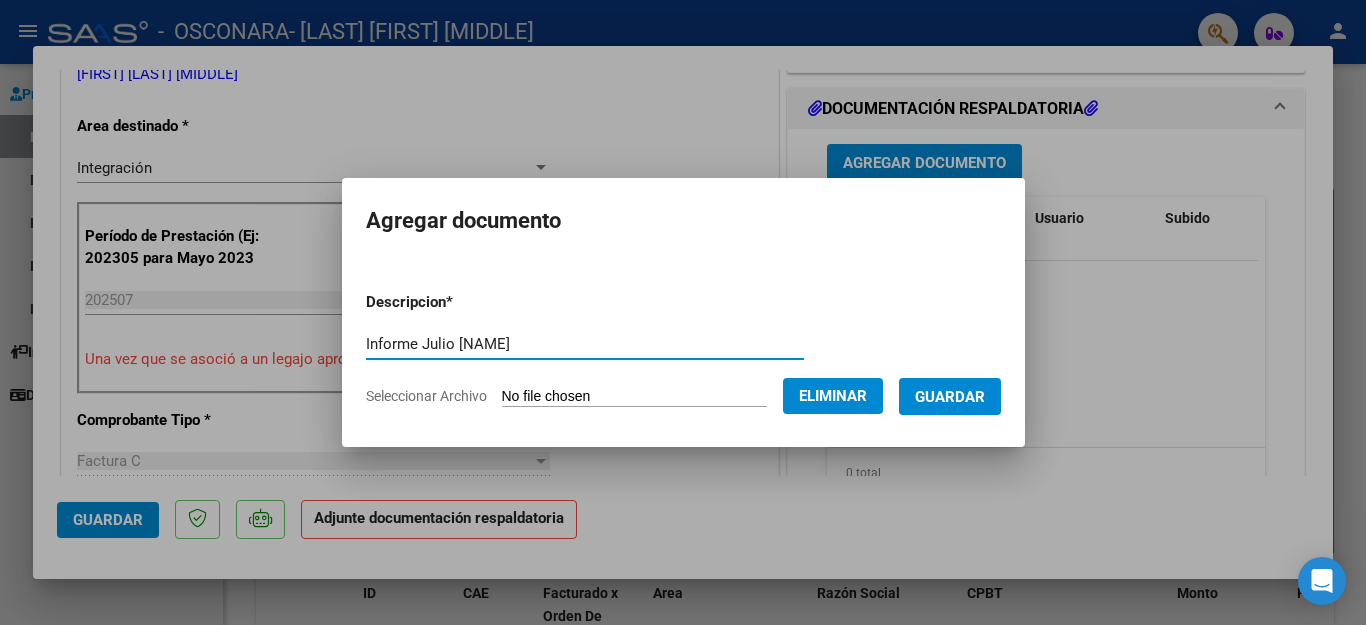 type on "Informe Julio [NAME]" 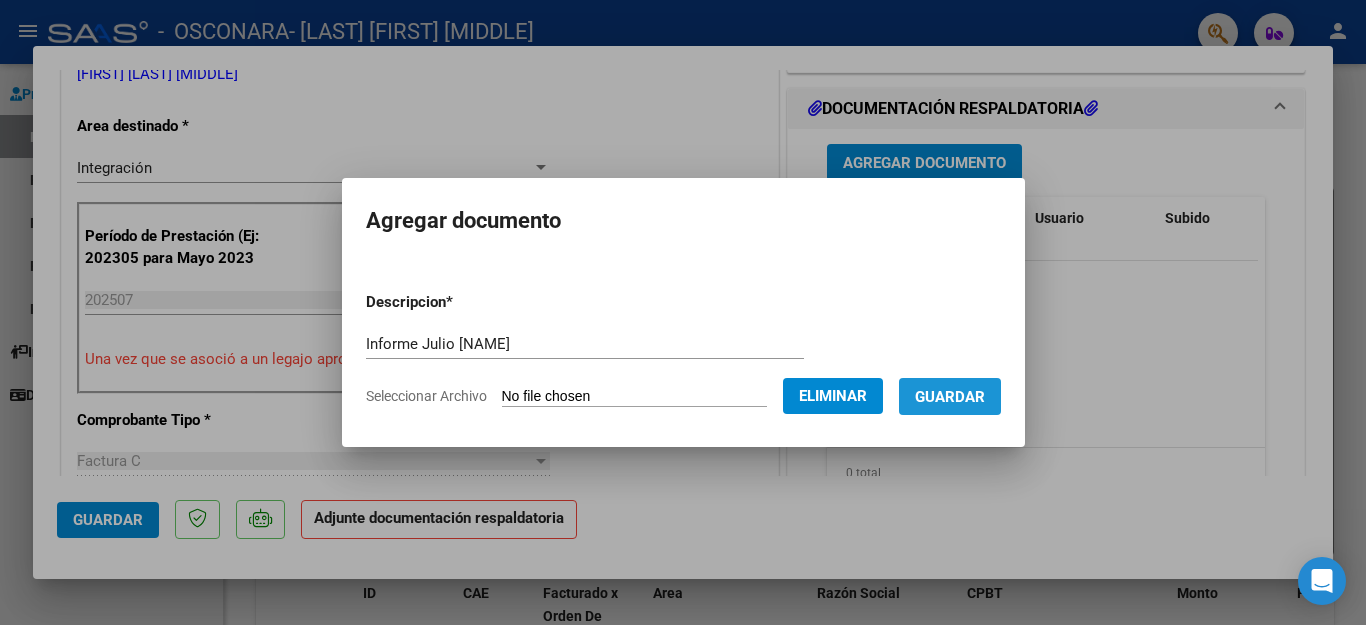 click on "Guardar" at bounding box center [950, 397] 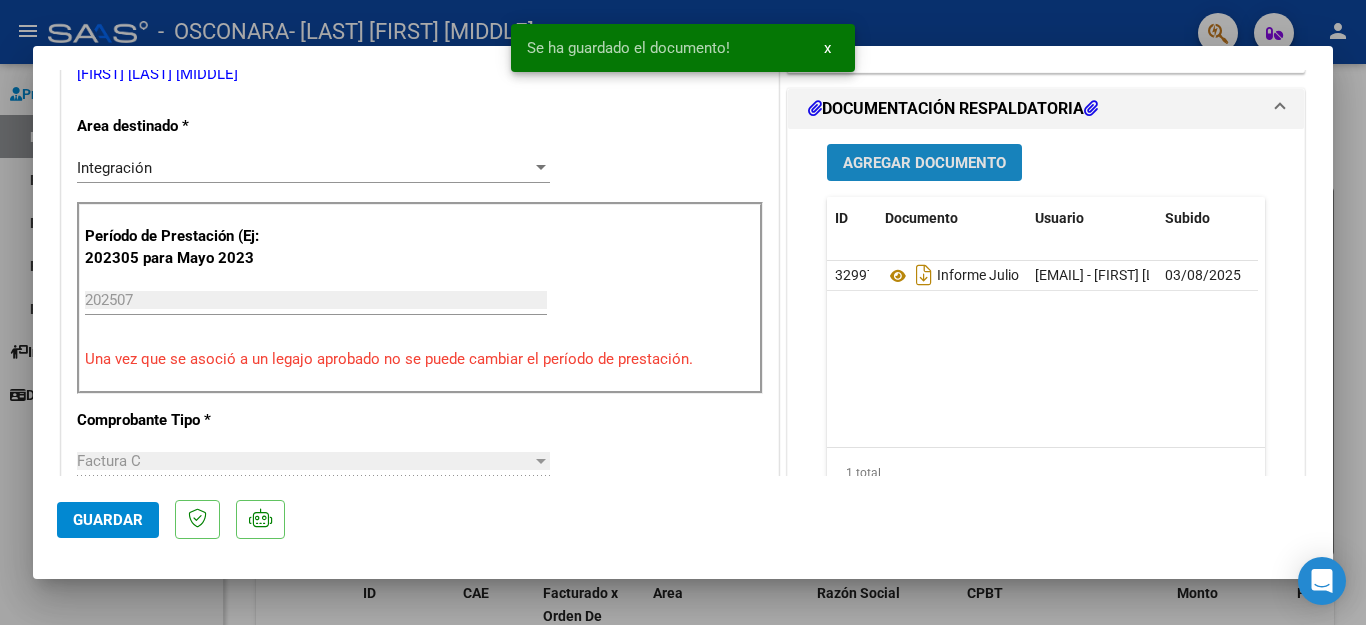 click on "Agregar Documento" at bounding box center (924, 163) 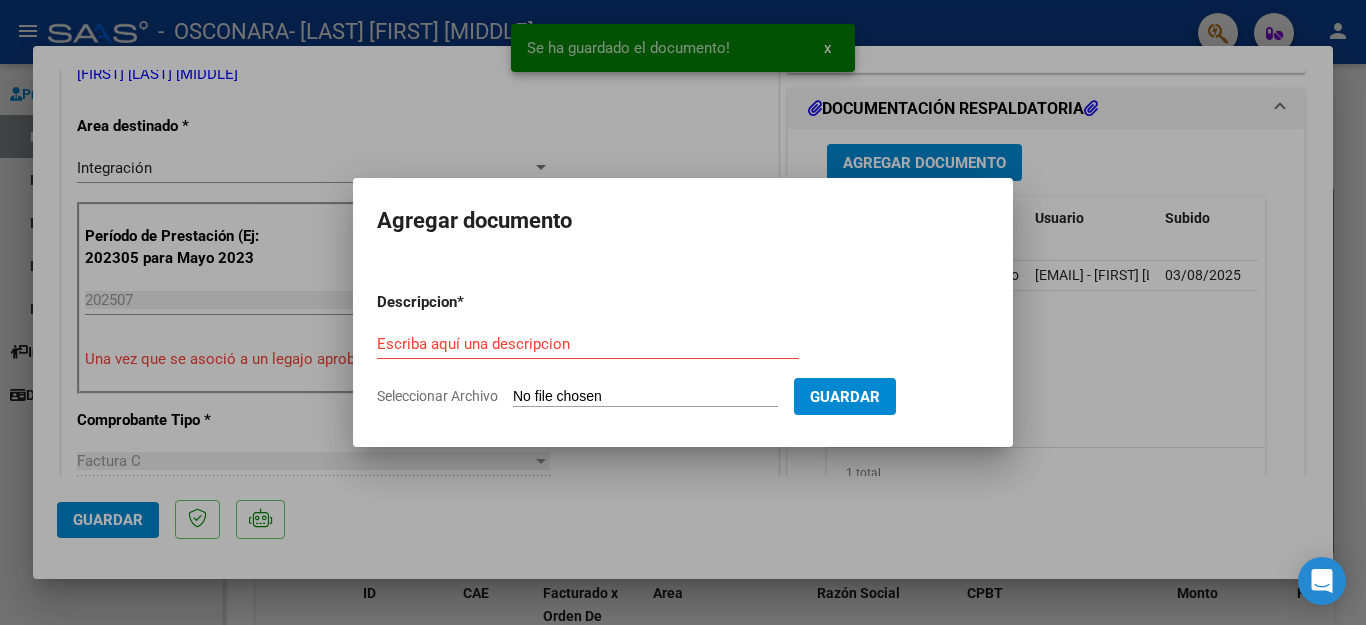 click on "Seleccionar Archivo" at bounding box center (645, 397) 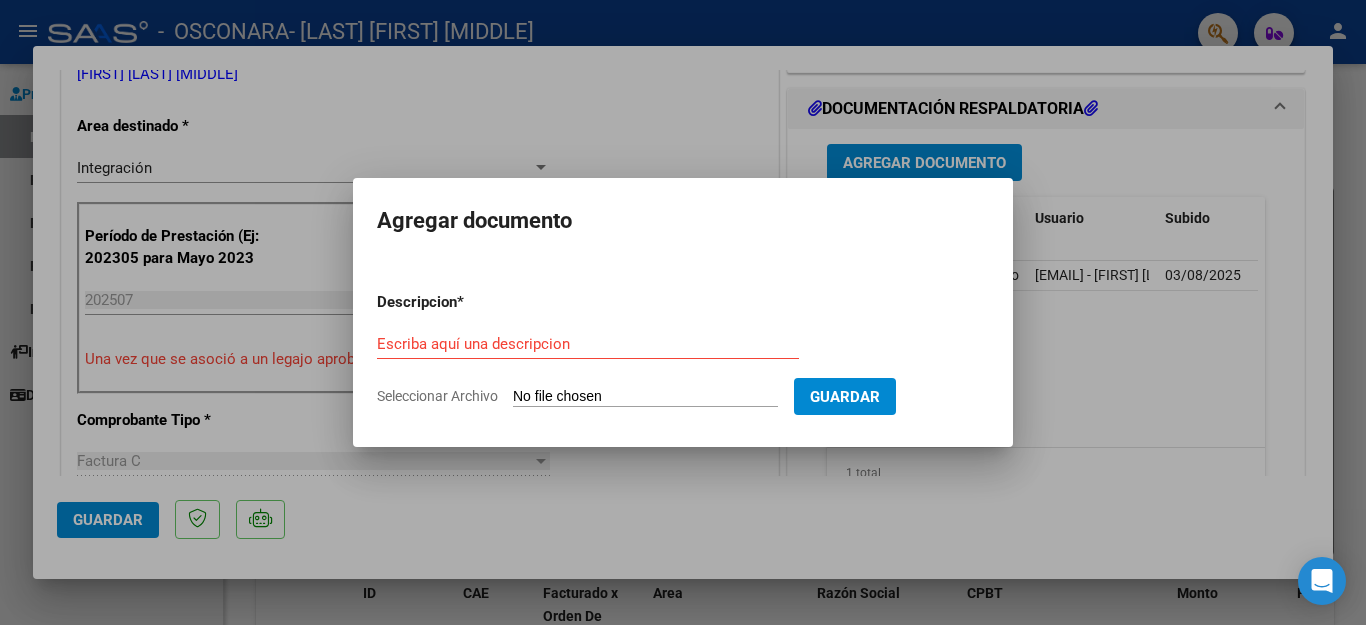 type on "C:\fakepath\asistencia julio [NAME].pdf" 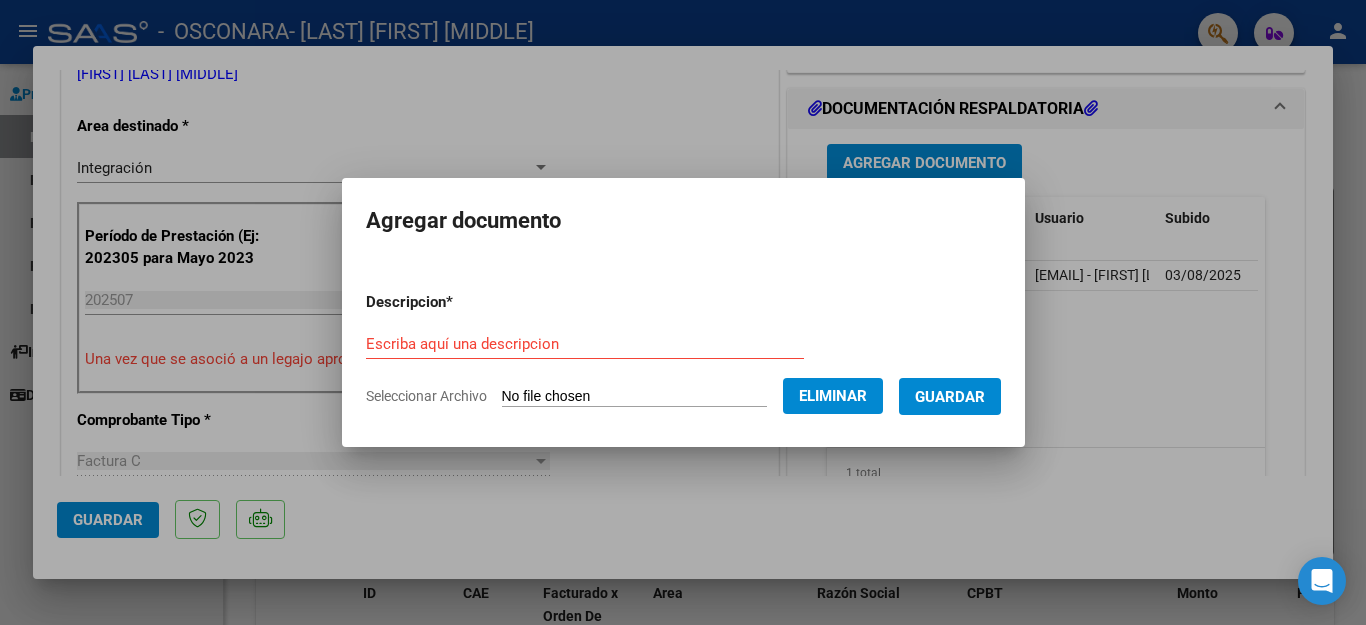 click on "Escriba aquí una descripcion" at bounding box center [585, 344] 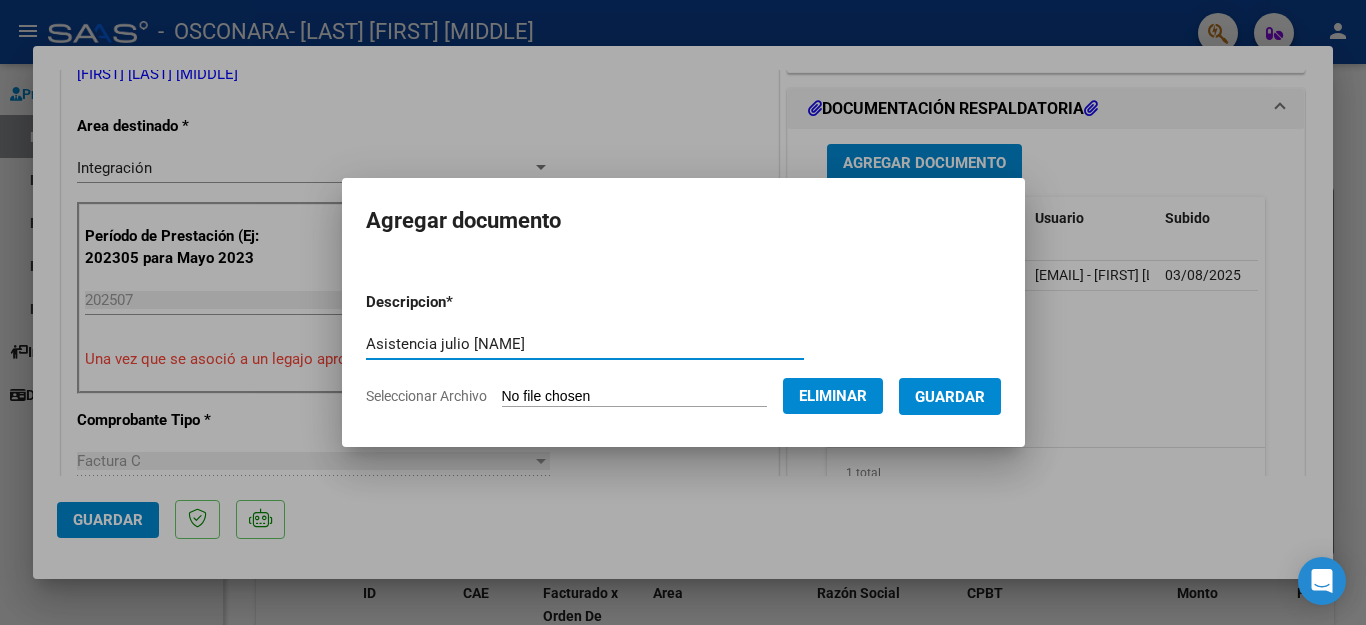 type on "Asistencia julio [NAME]" 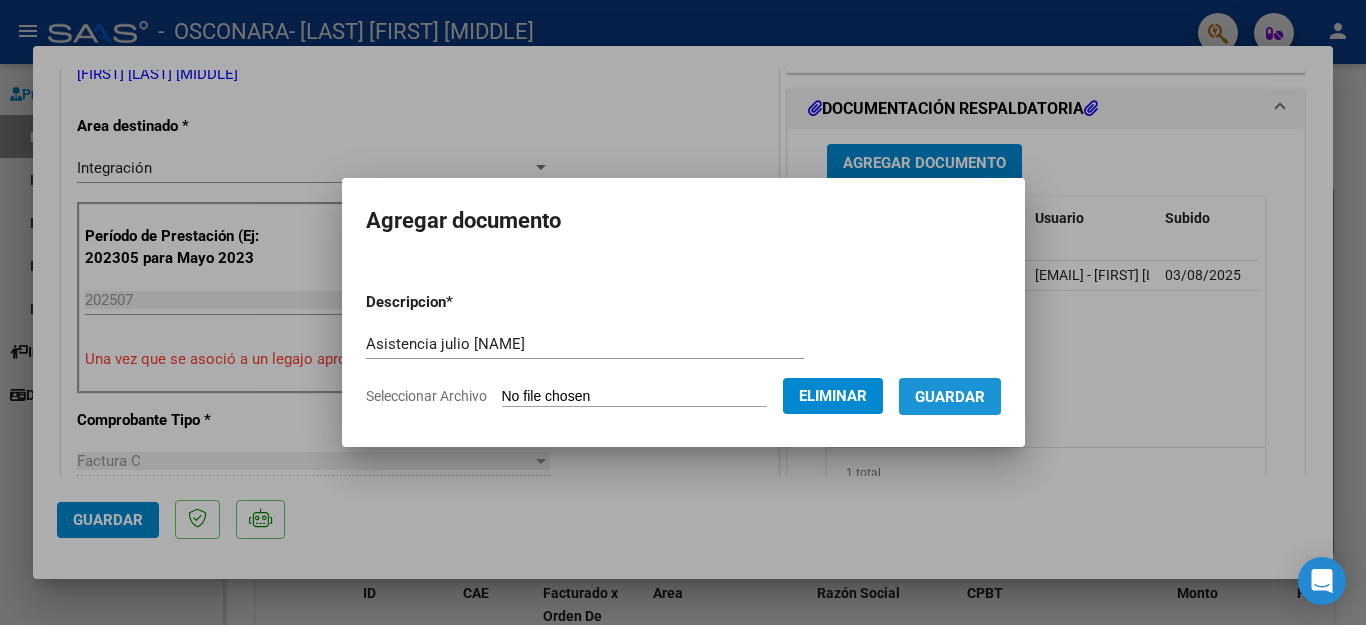click on "Guardar" at bounding box center (950, 397) 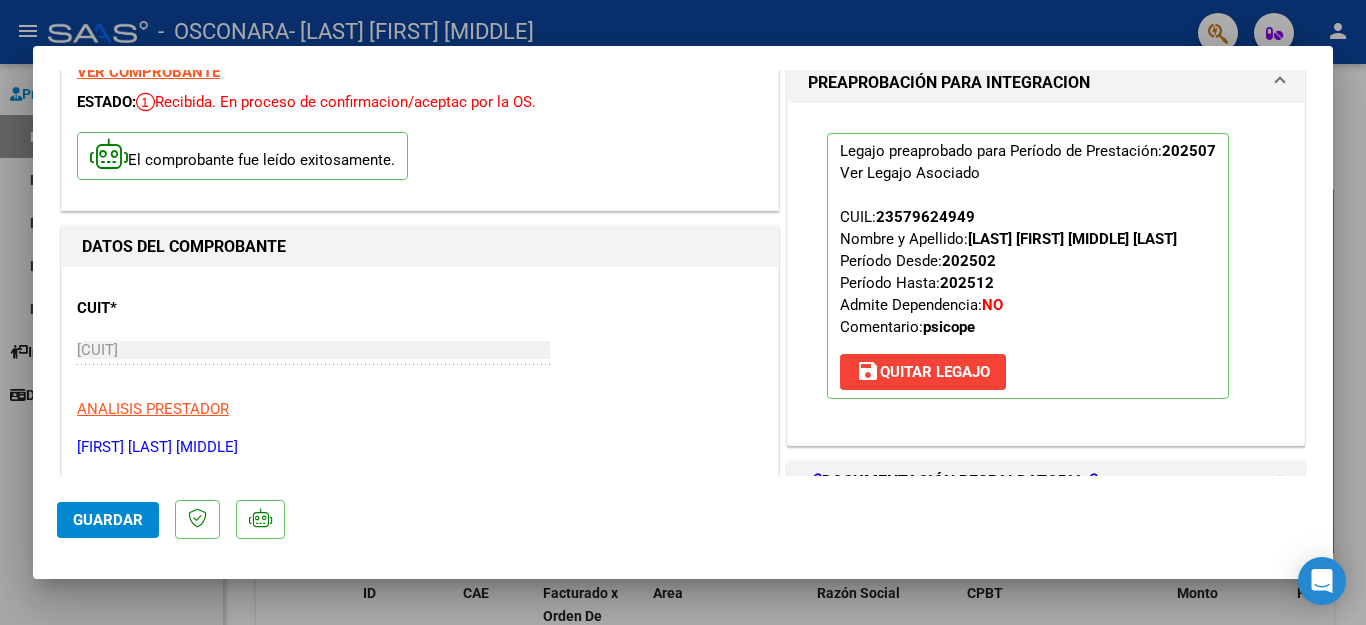scroll, scrollTop: 0, scrollLeft: 0, axis: both 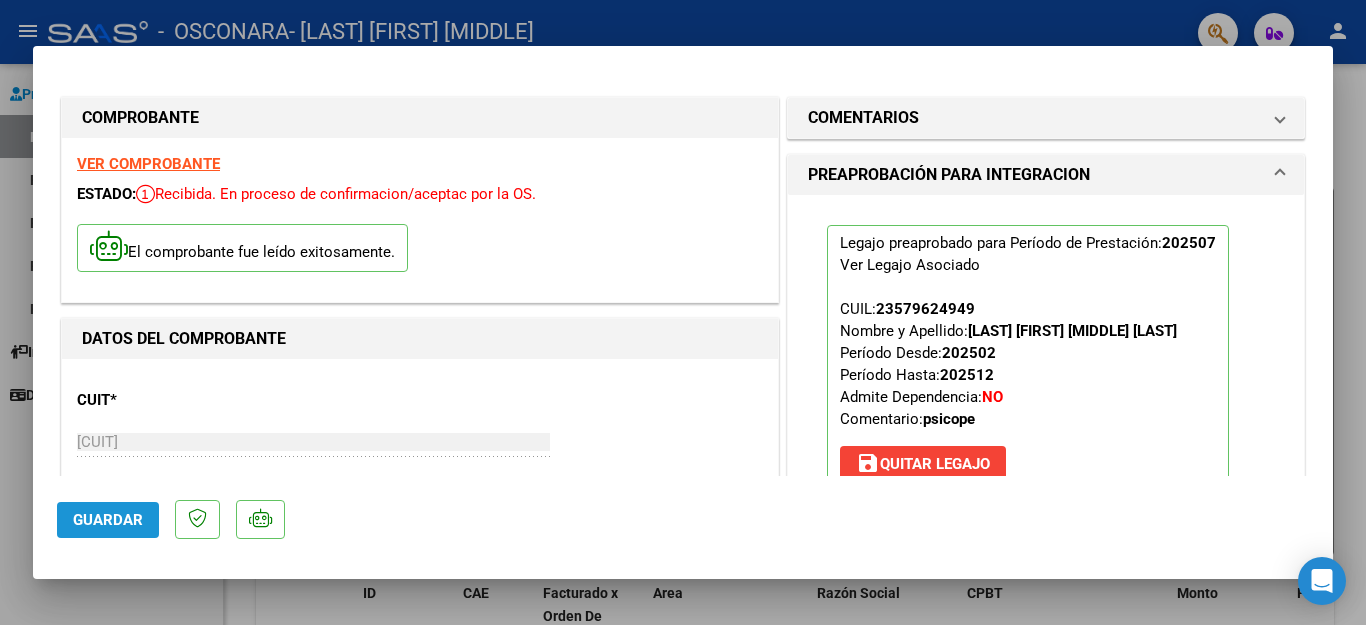 click on "Guardar" 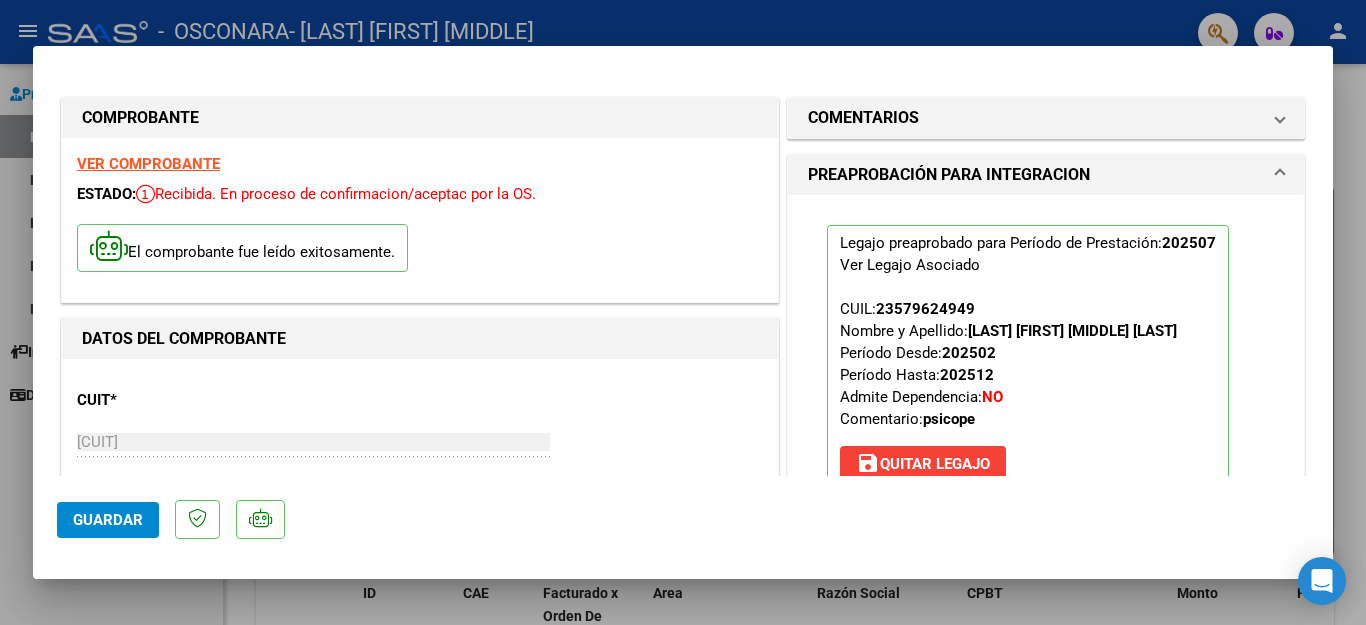 click on "Guardar" 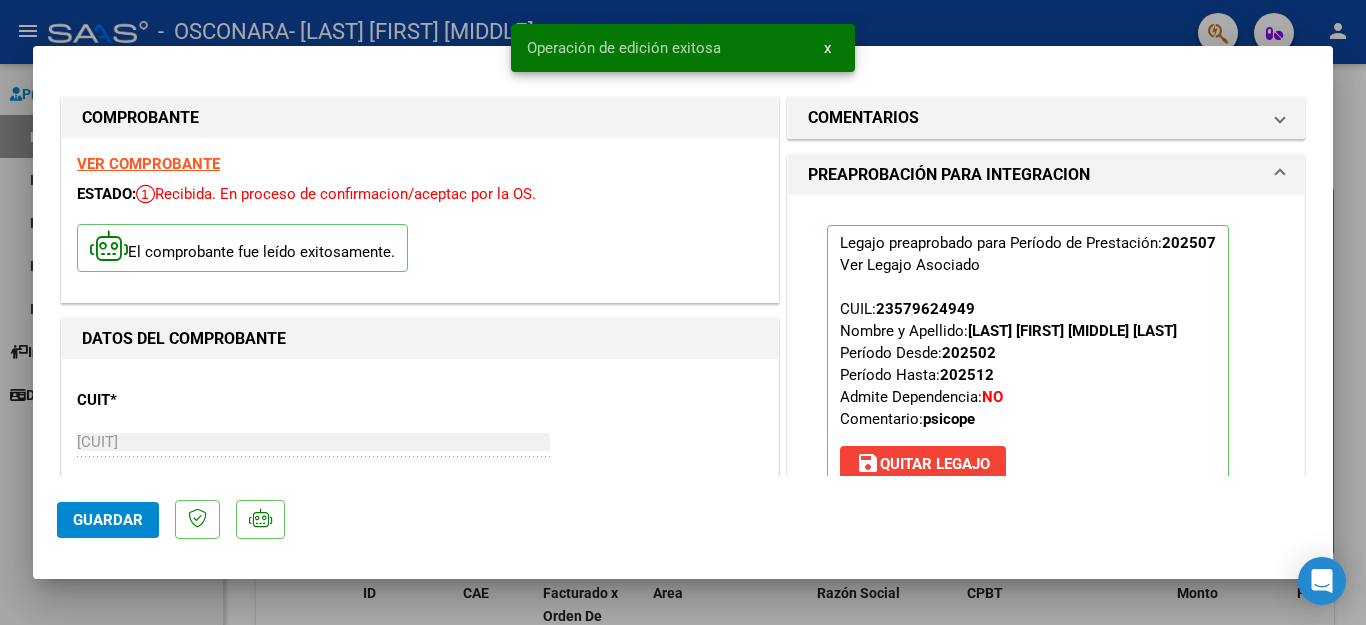 click at bounding box center [683, 312] 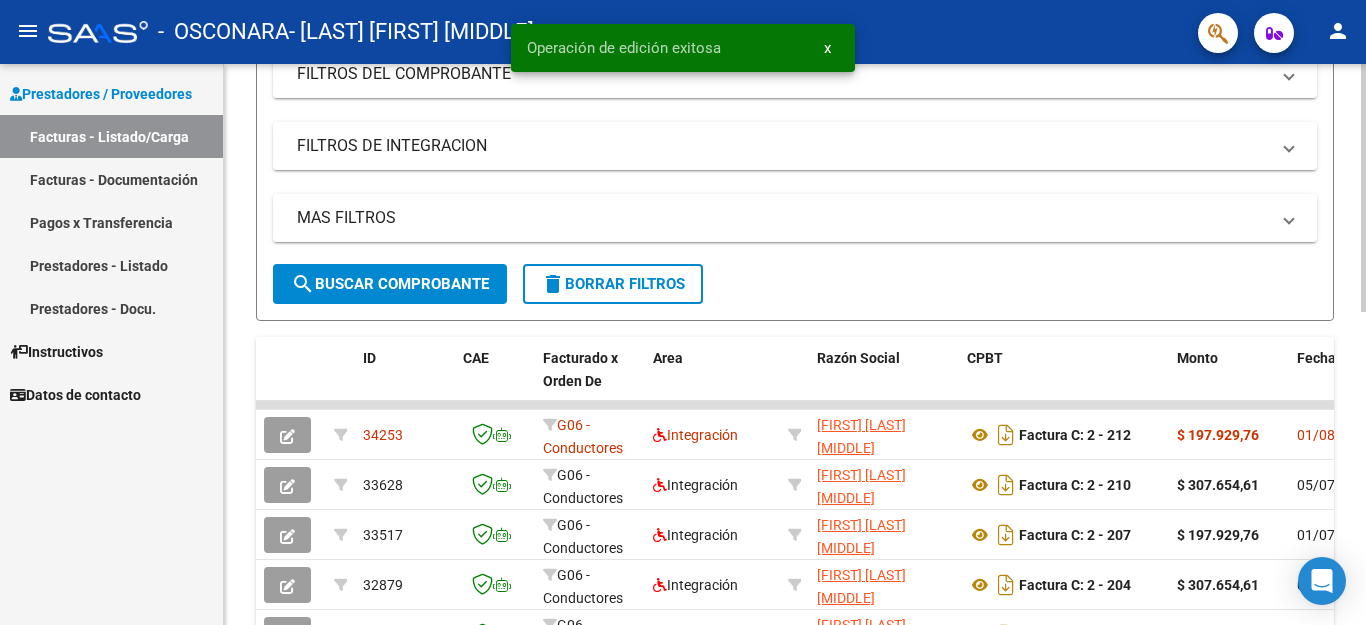 scroll, scrollTop: 296, scrollLeft: 0, axis: vertical 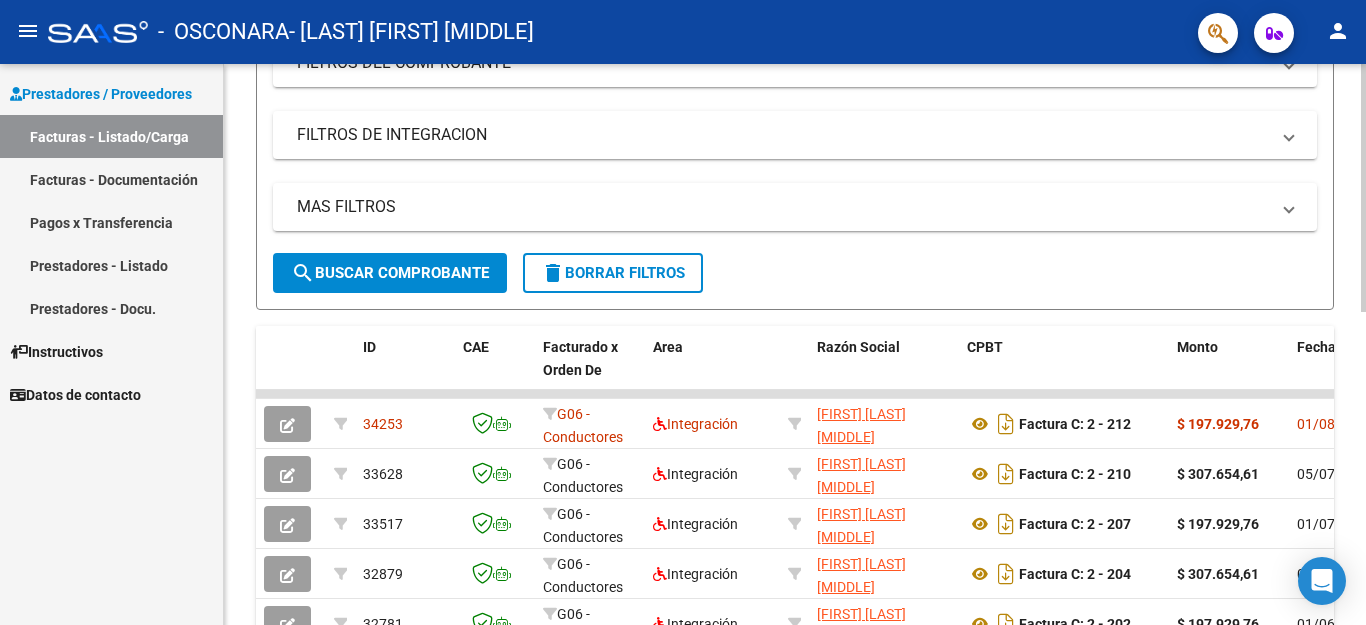 click 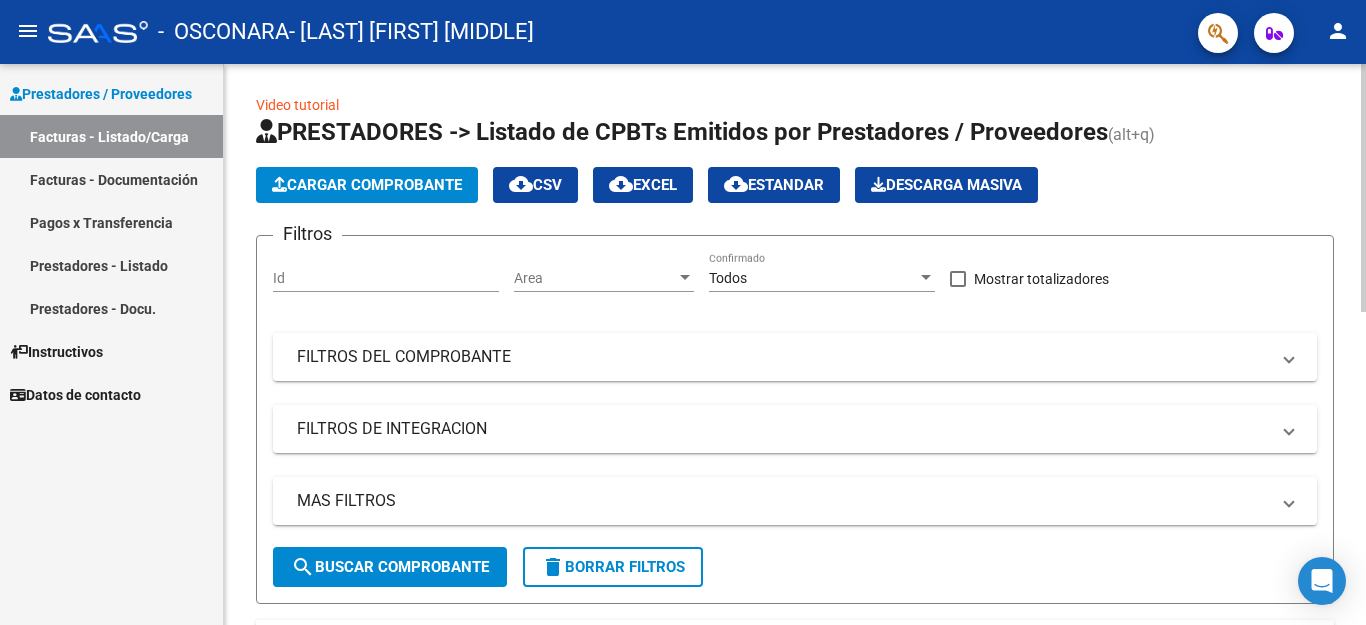 scroll, scrollTop: 0, scrollLeft: 0, axis: both 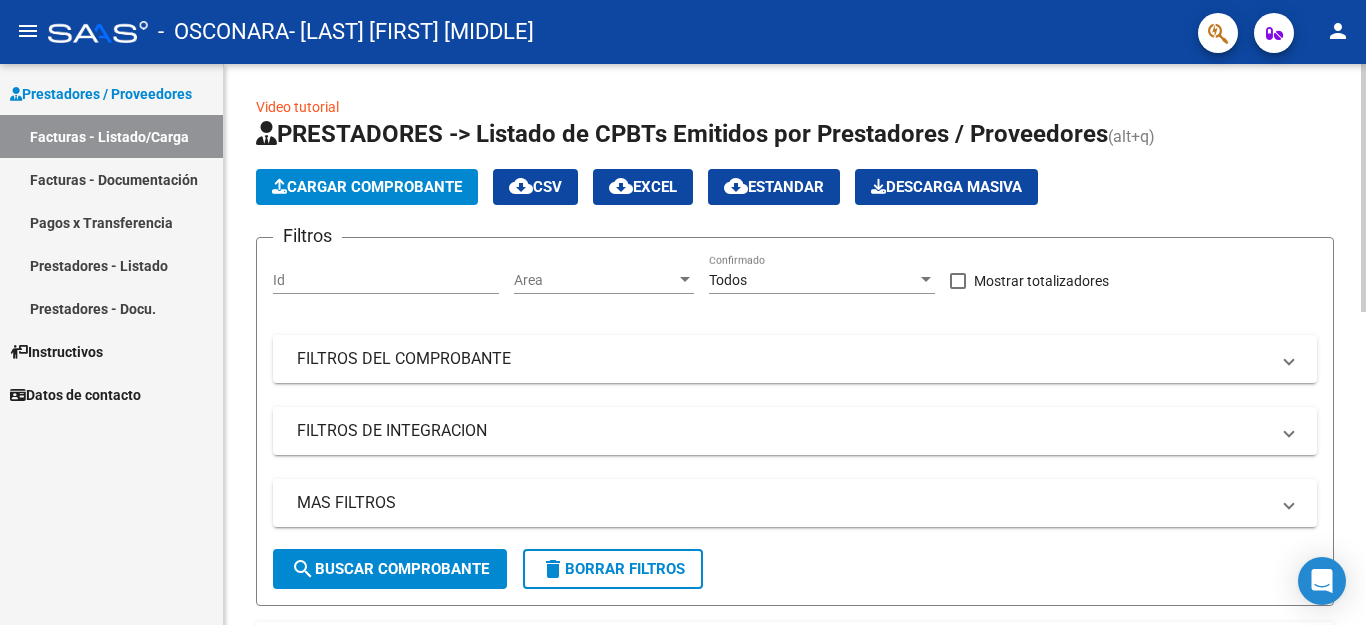 click 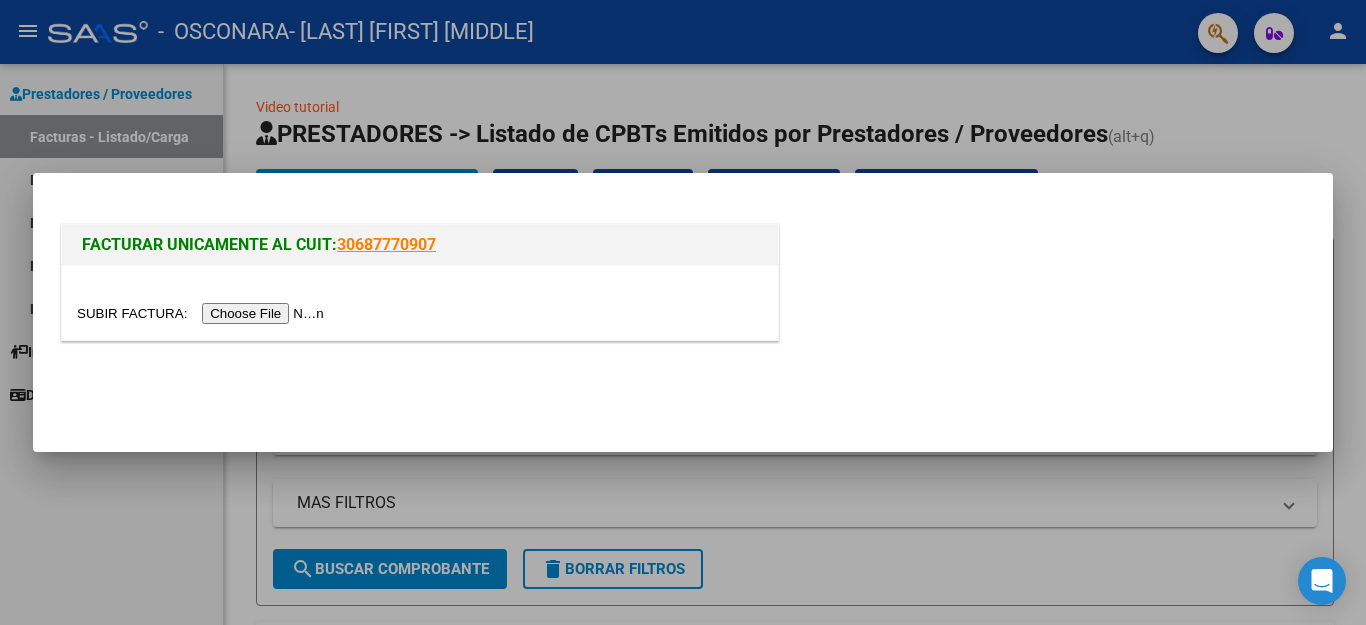 click at bounding box center [203, 313] 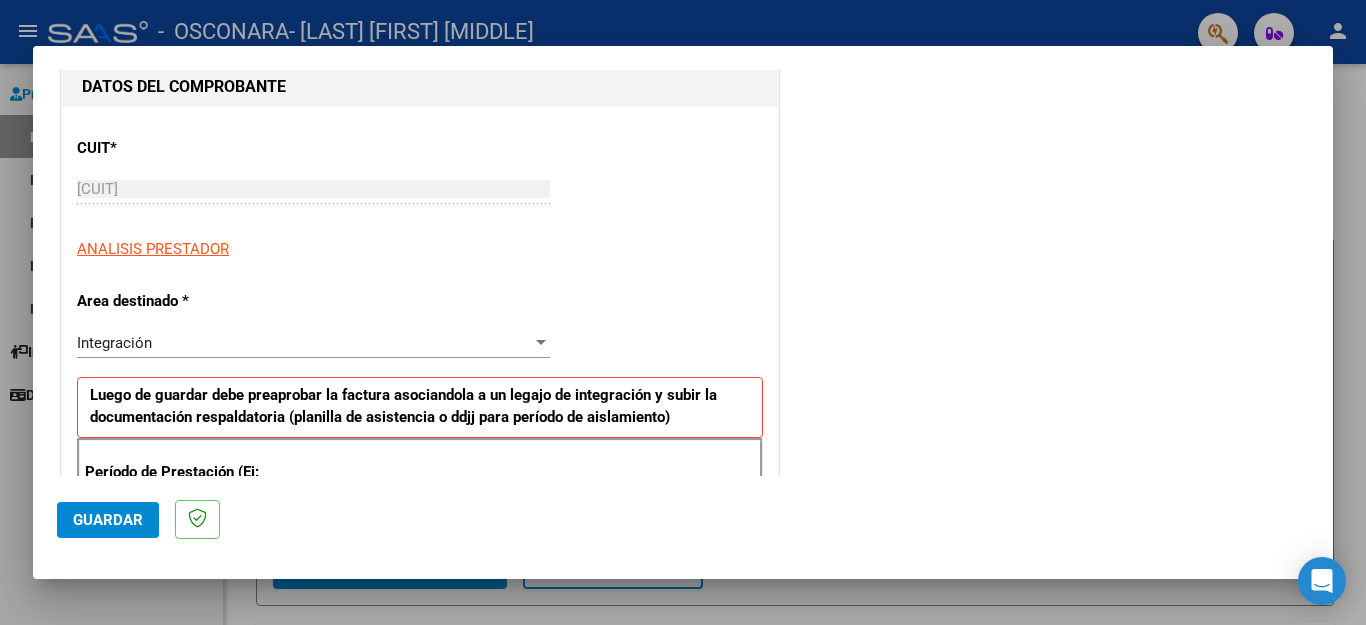 scroll, scrollTop: 279, scrollLeft: 0, axis: vertical 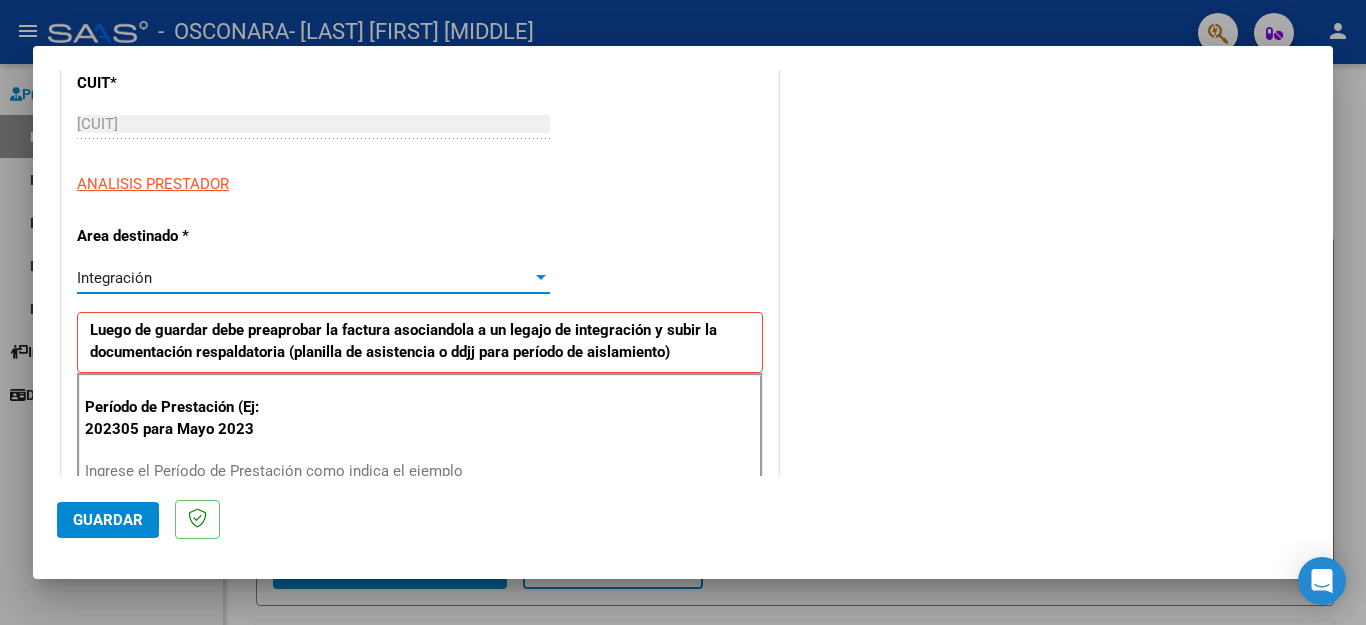 click on "Integración" at bounding box center (304, 278) 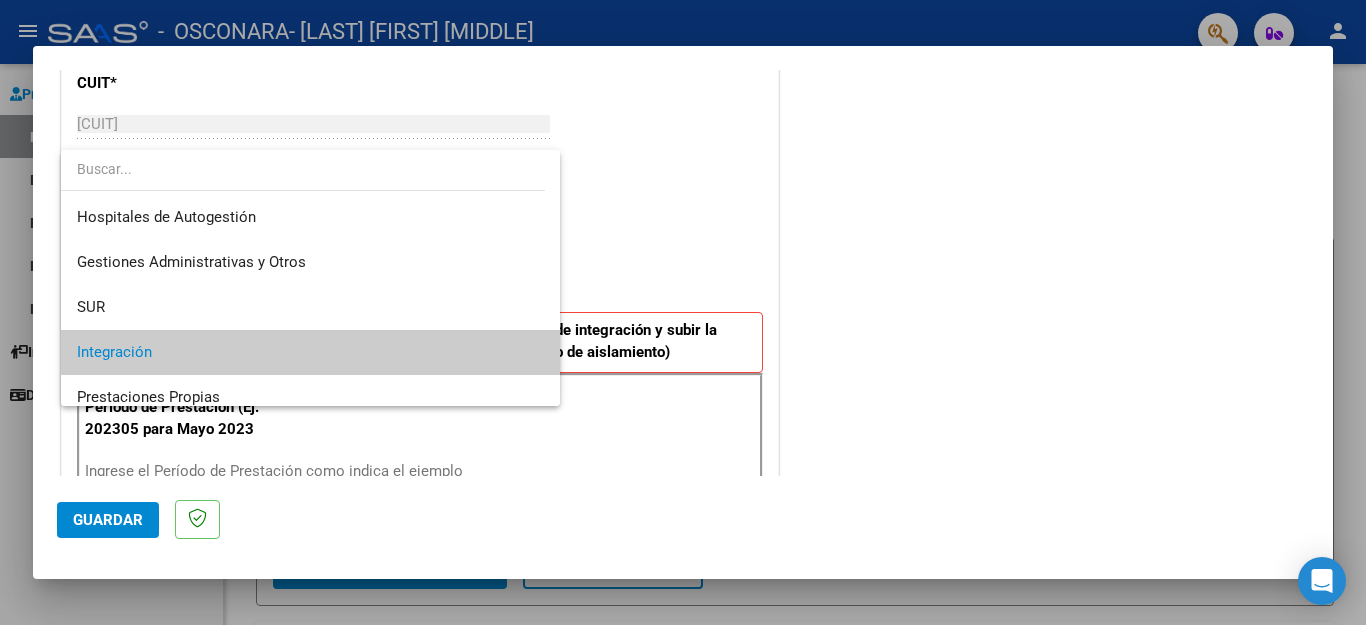scroll, scrollTop: 75, scrollLeft: 0, axis: vertical 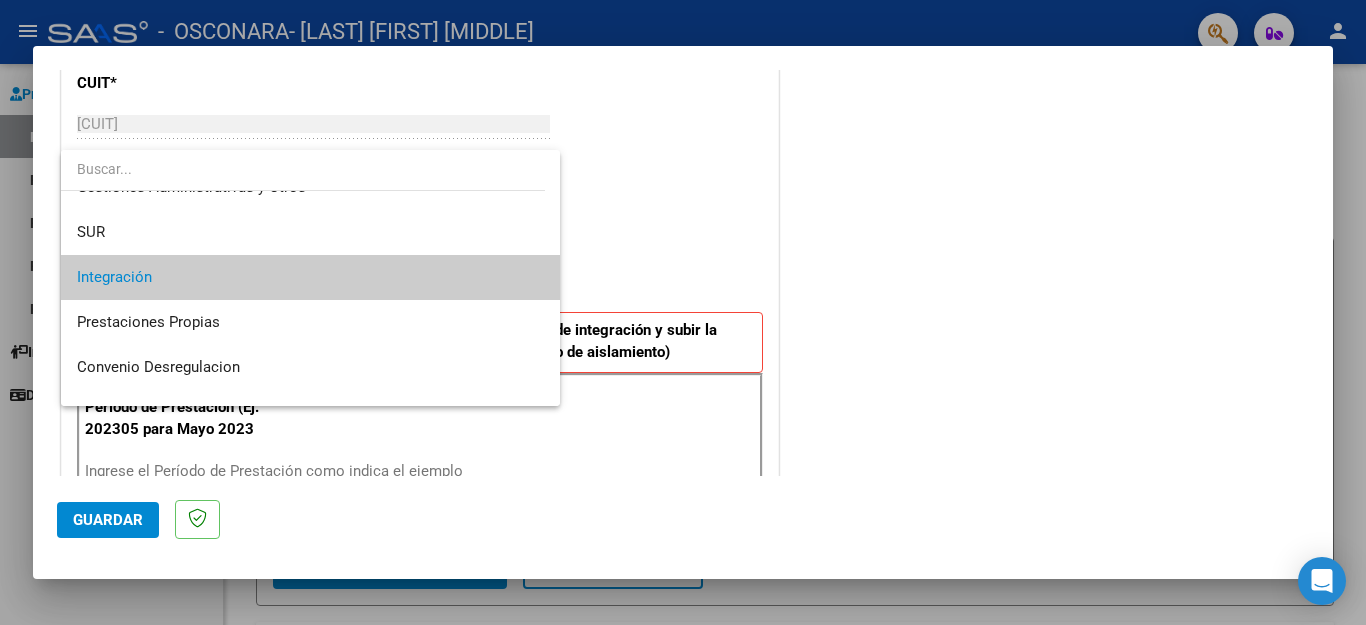 click on "Integración" at bounding box center (310, 277) 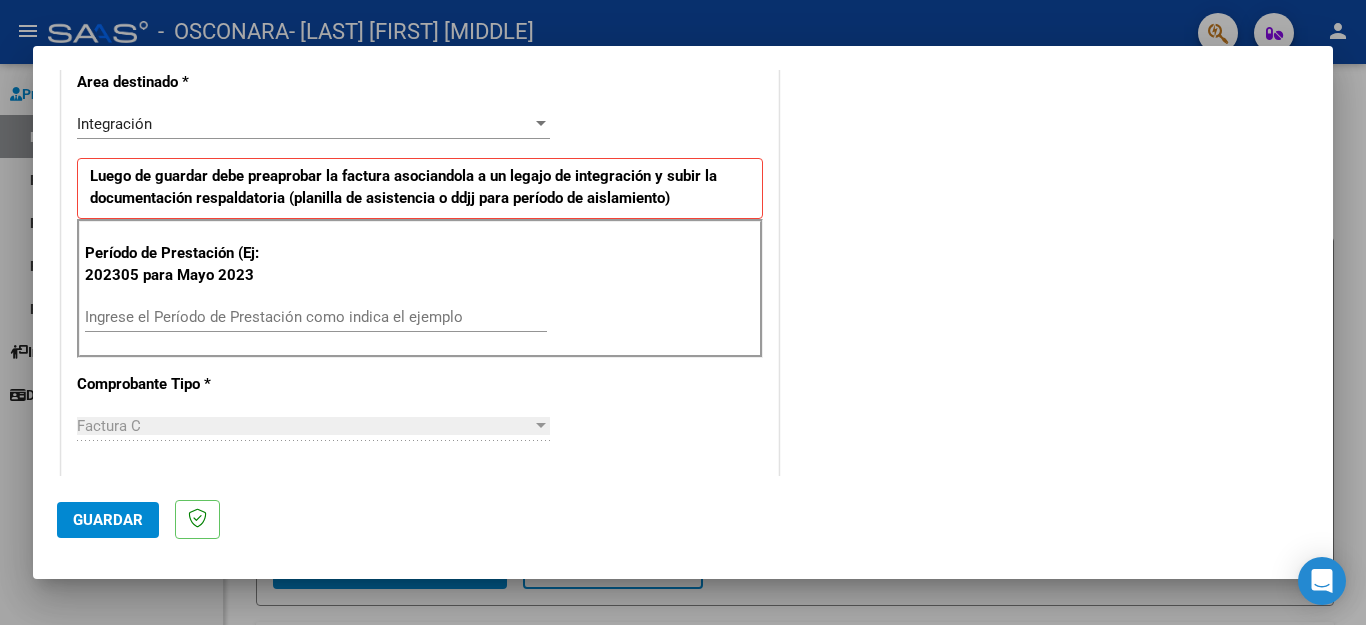 scroll, scrollTop: 451, scrollLeft: 0, axis: vertical 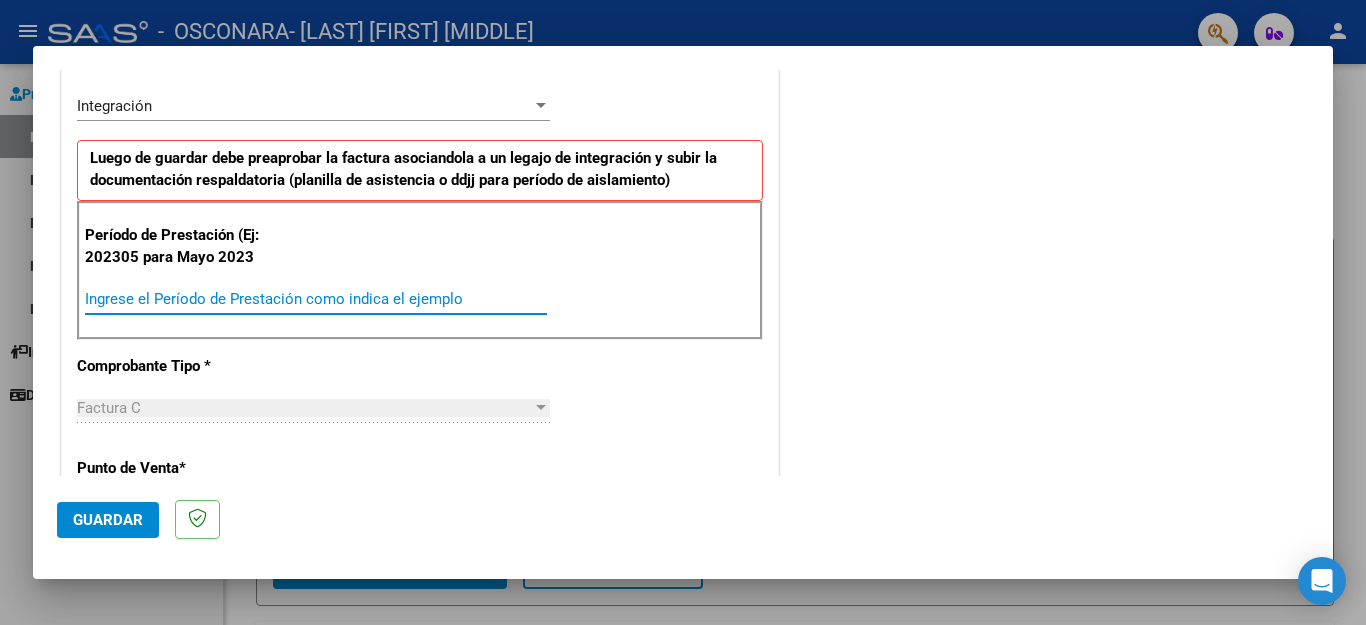 click on "Ingrese el Período de Prestación como indica el ejemplo" at bounding box center (316, 299) 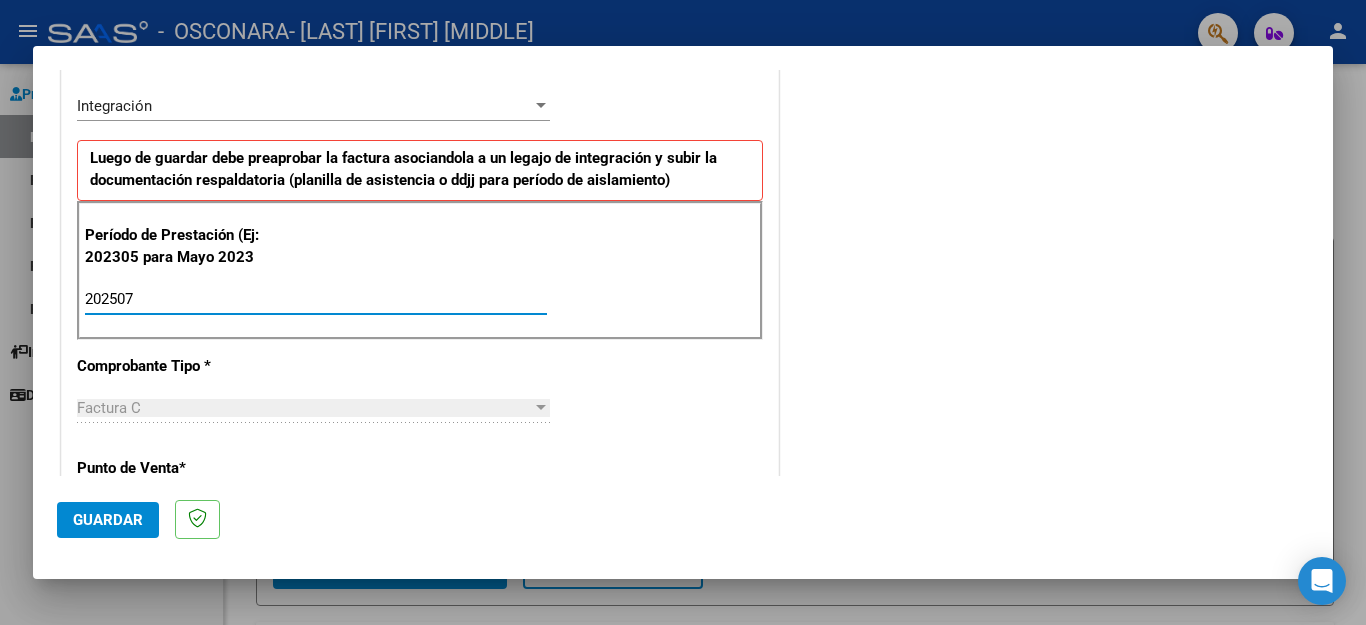 type on "202507" 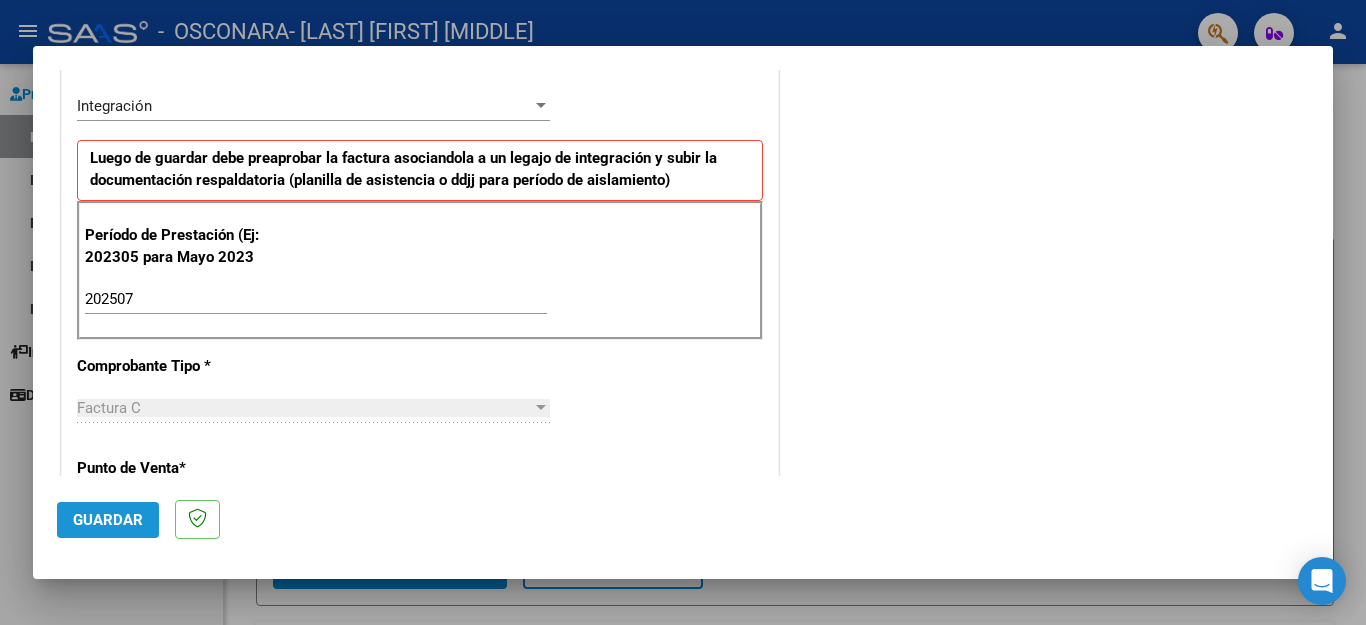 click on "Guardar" 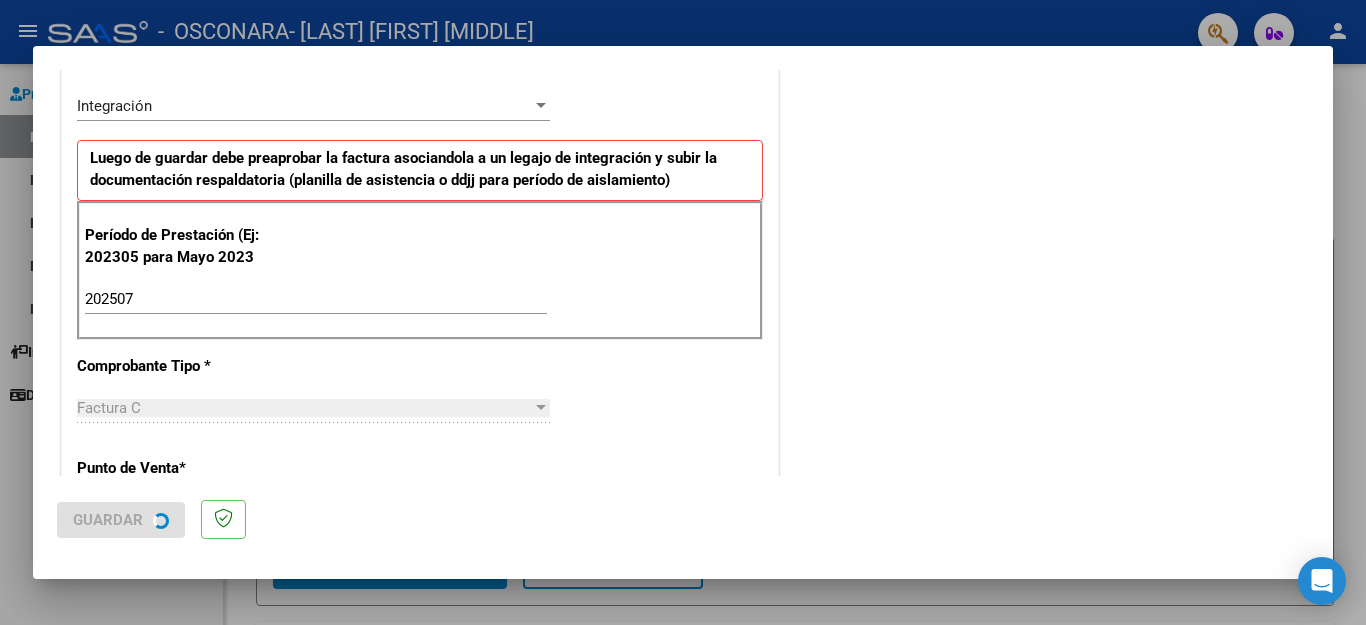 scroll, scrollTop: 0, scrollLeft: 0, axis: both 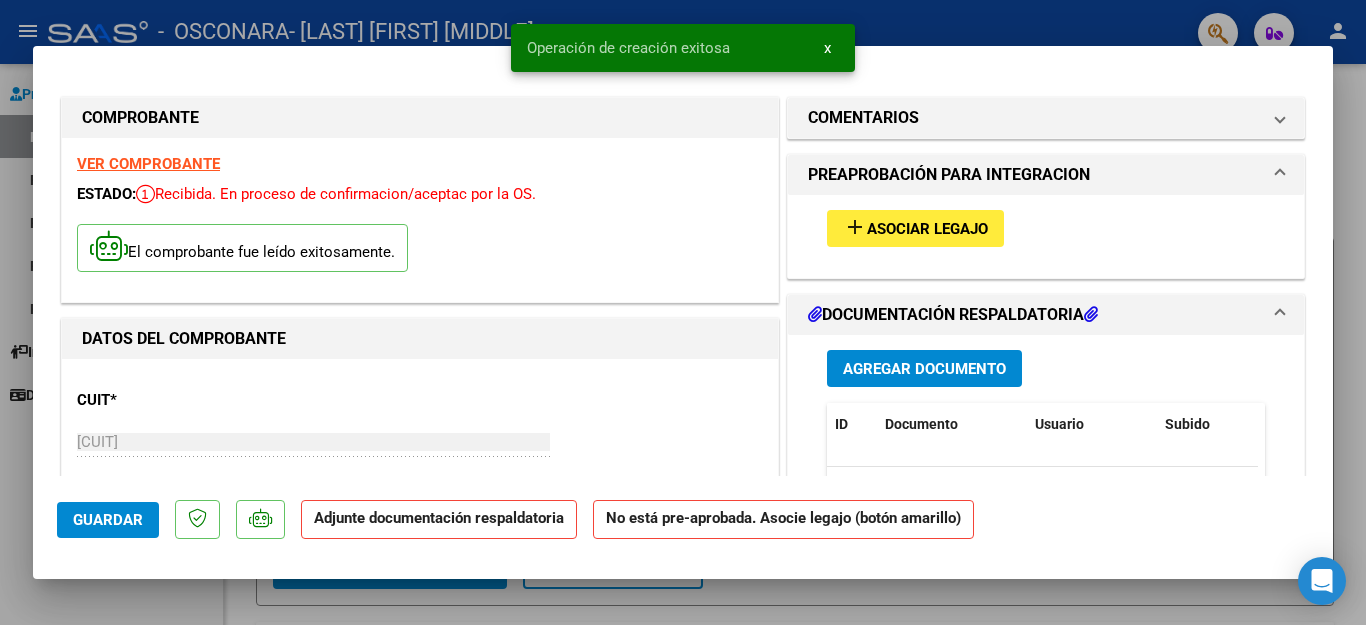 click on "Asociar Legajo" at bounding box center (927, 229) 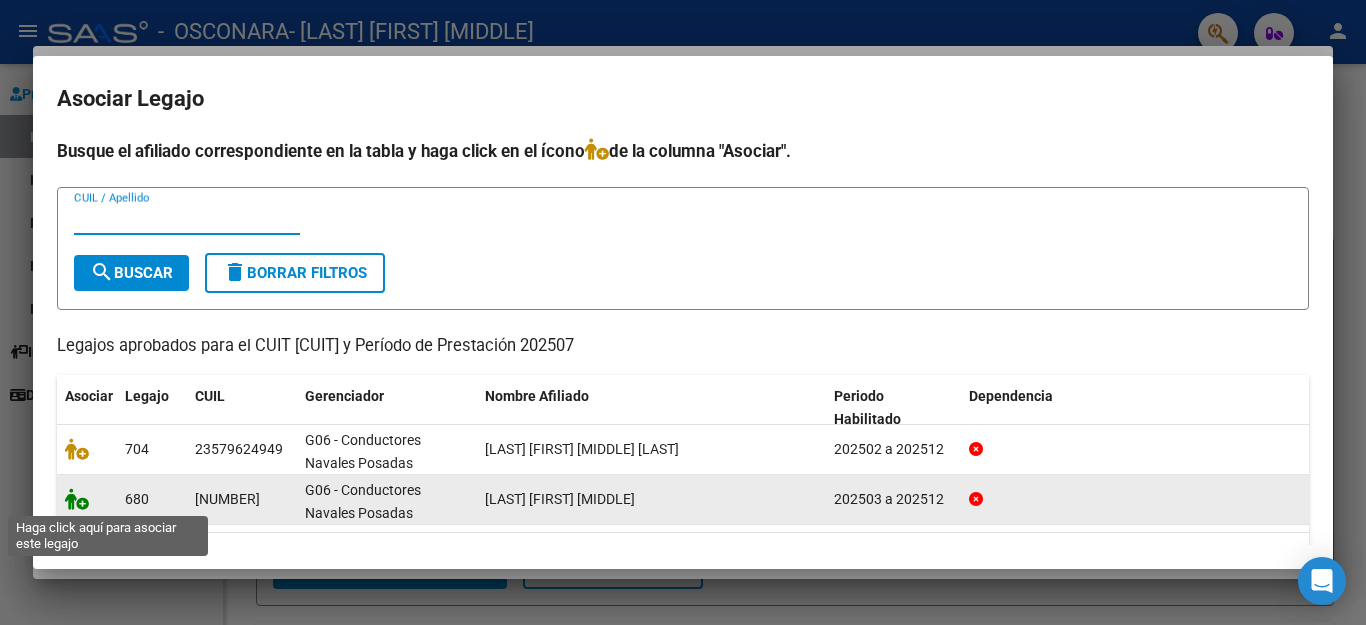 click 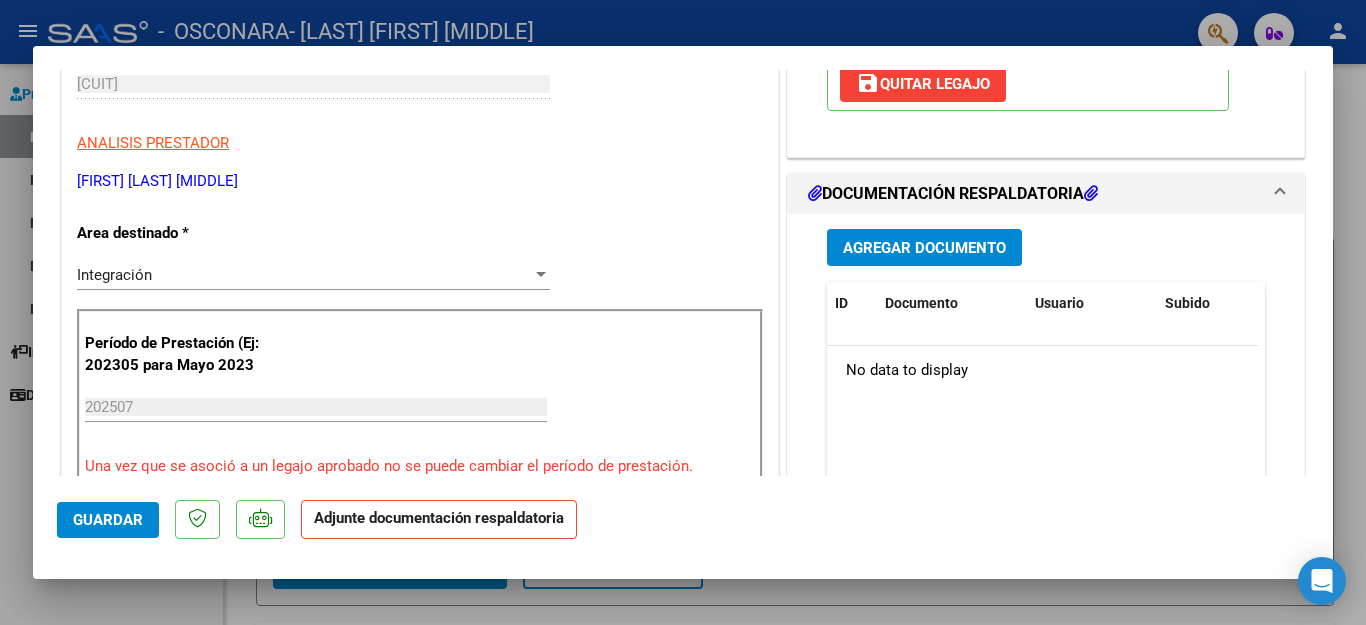 scroll, scrollTop: 402, scrollLeft: 0, axis: vertical 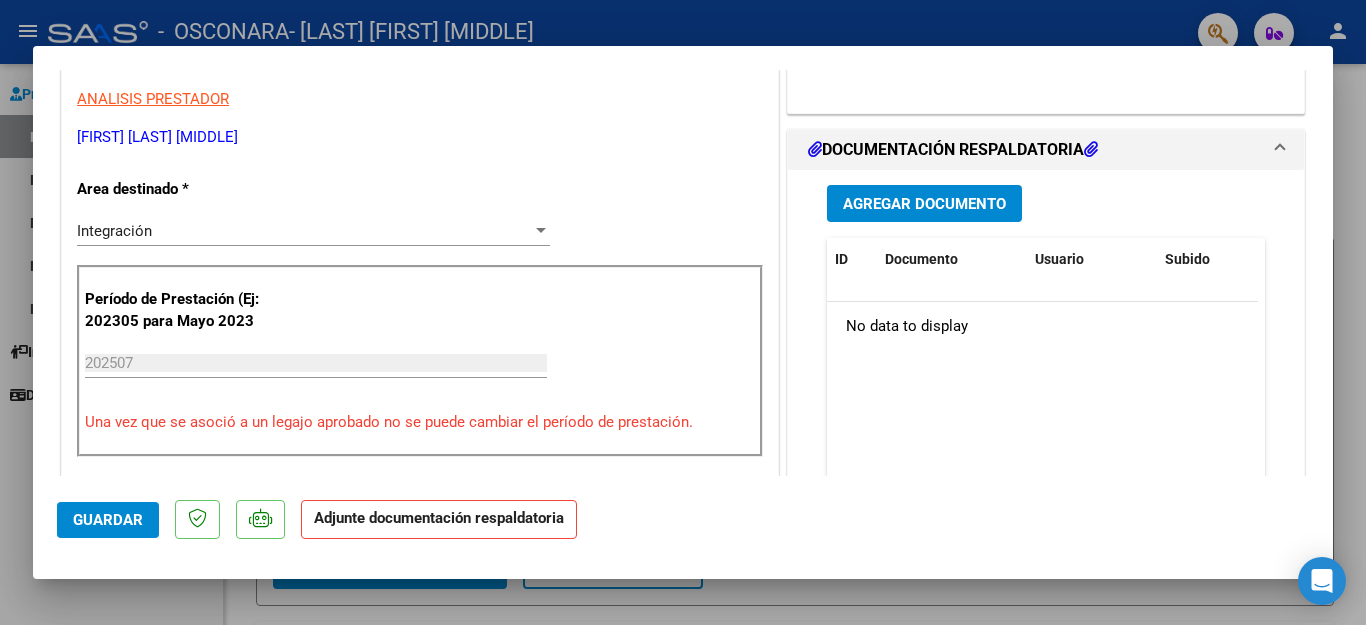 click on "Agregar Documento" at bounding box center (924, 204) 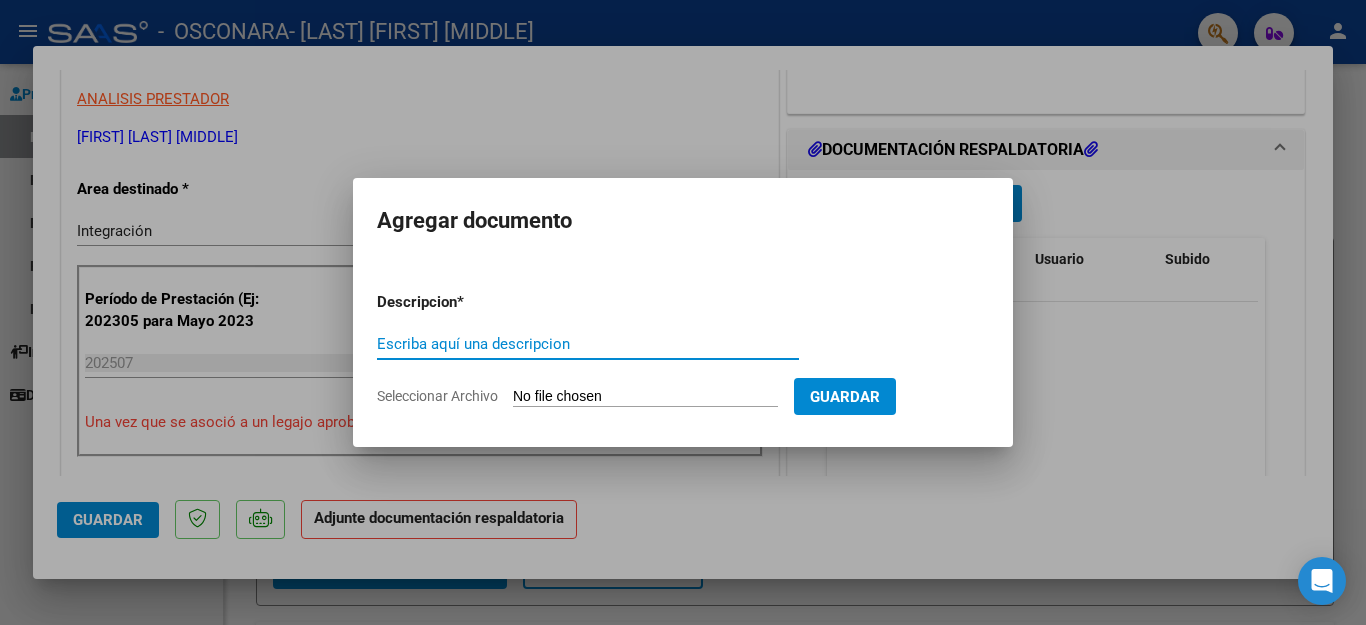 click on "Escriba aquí una descripcion" at bounding box center [588, 344] 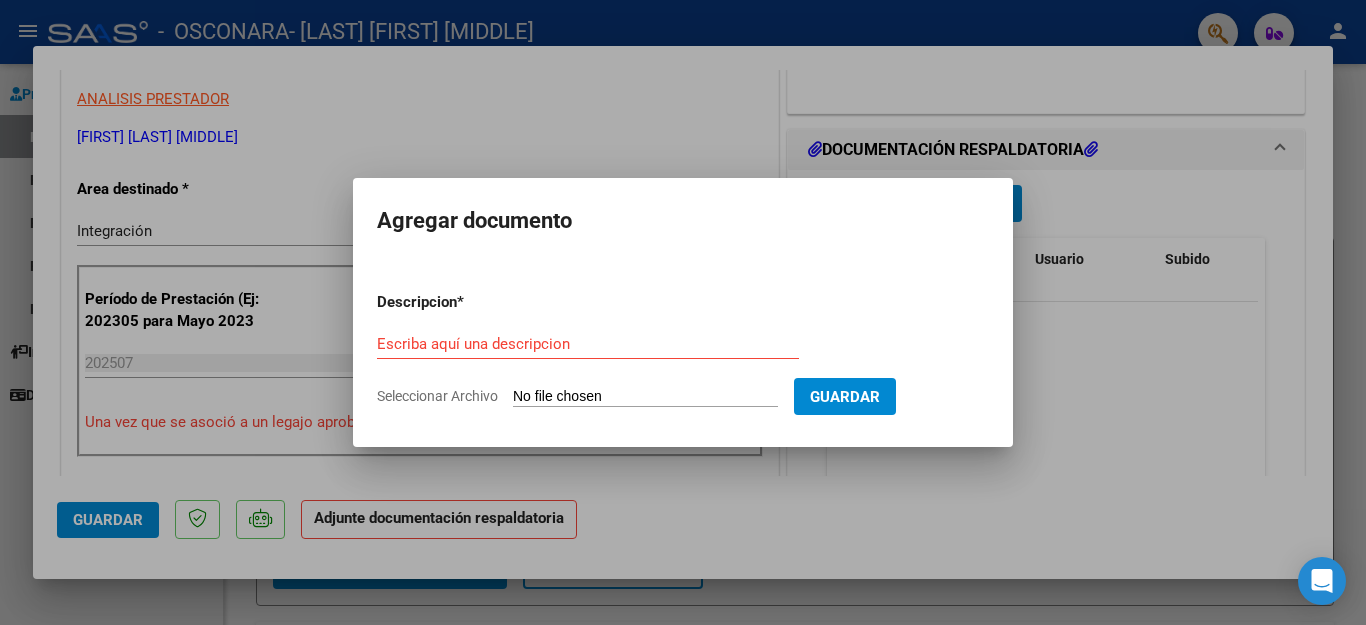 click on "Seleccionar Archivo" at bounding box center [645, 397] 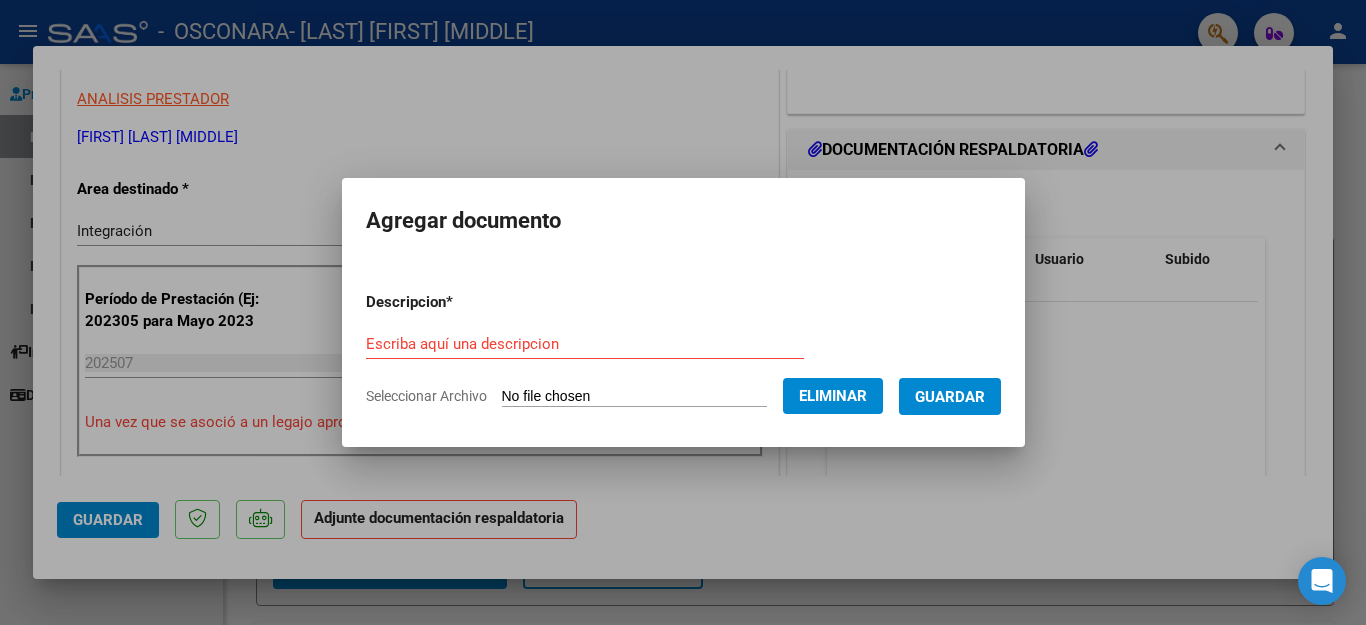 click on "Escriba aquí una descripcion" at bounding box center (585, 344) 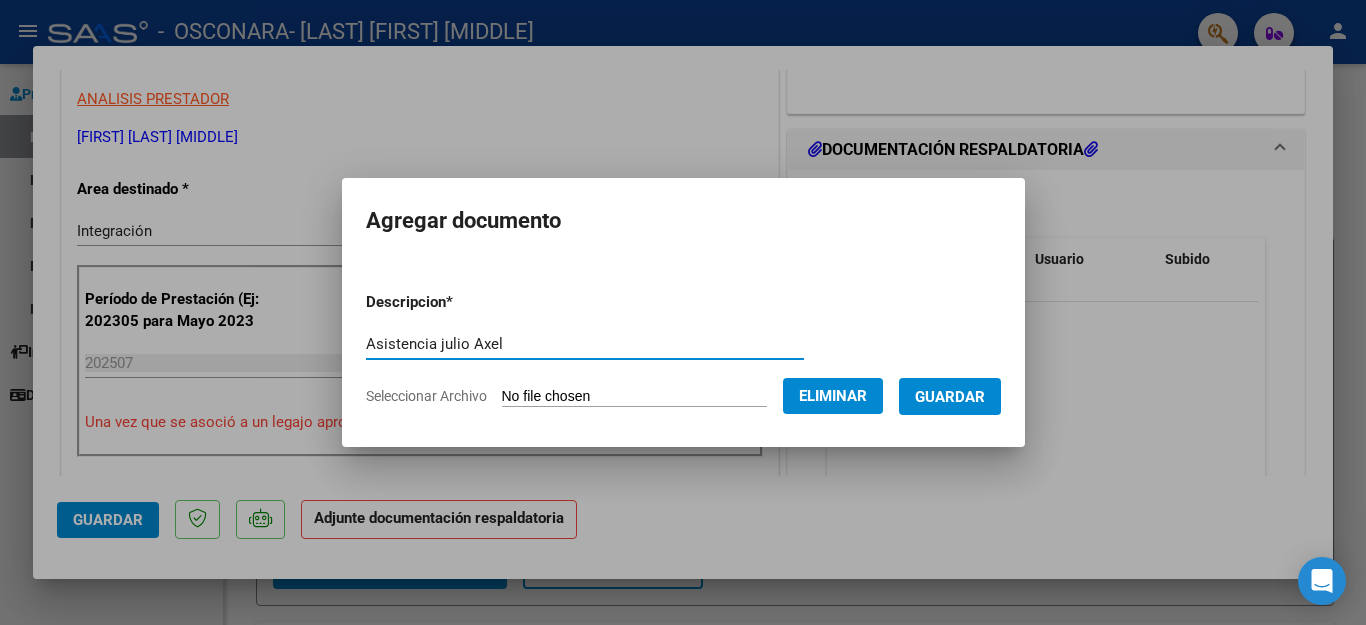 type on "Asistencia julio Axel" 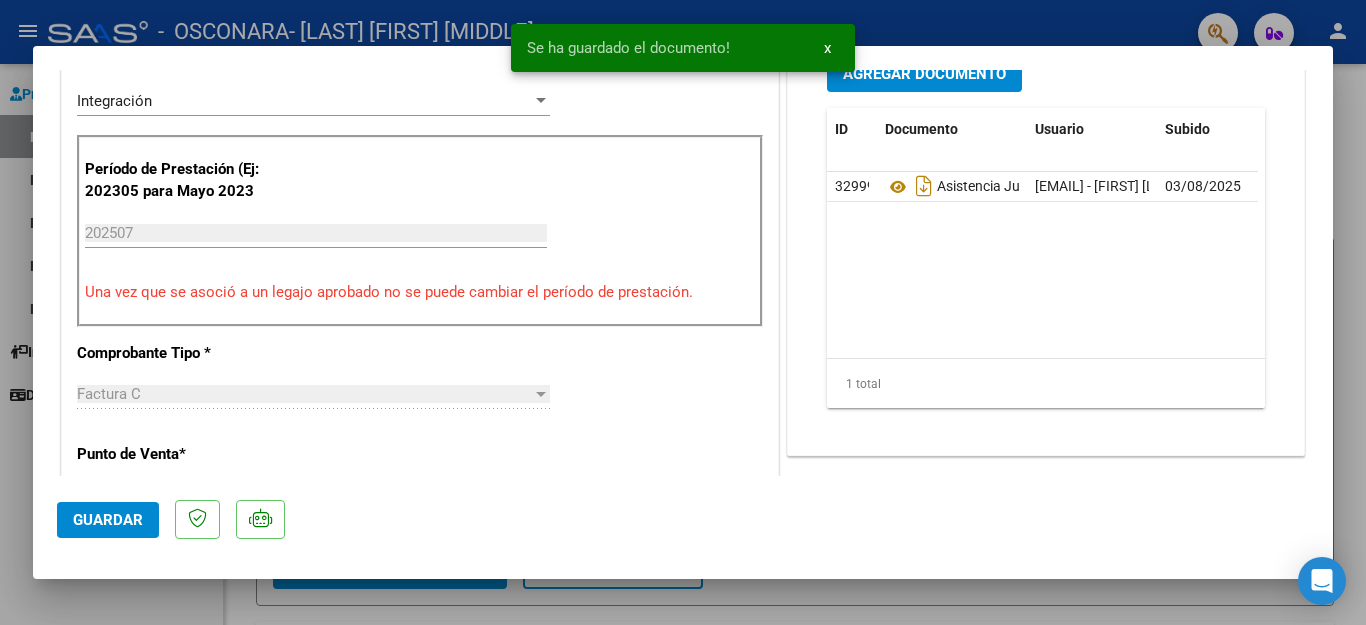 scroll, scrollTop: 562, scrollLeft: 0, axis: vertical 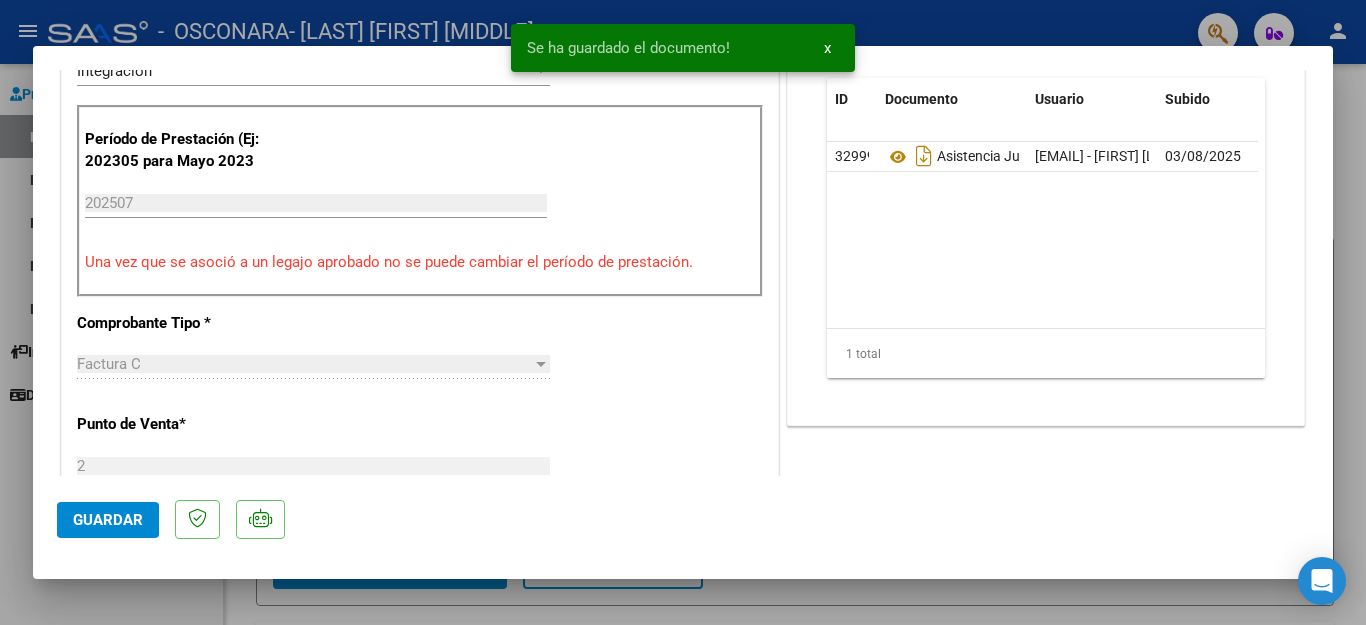 click on "Guardar" 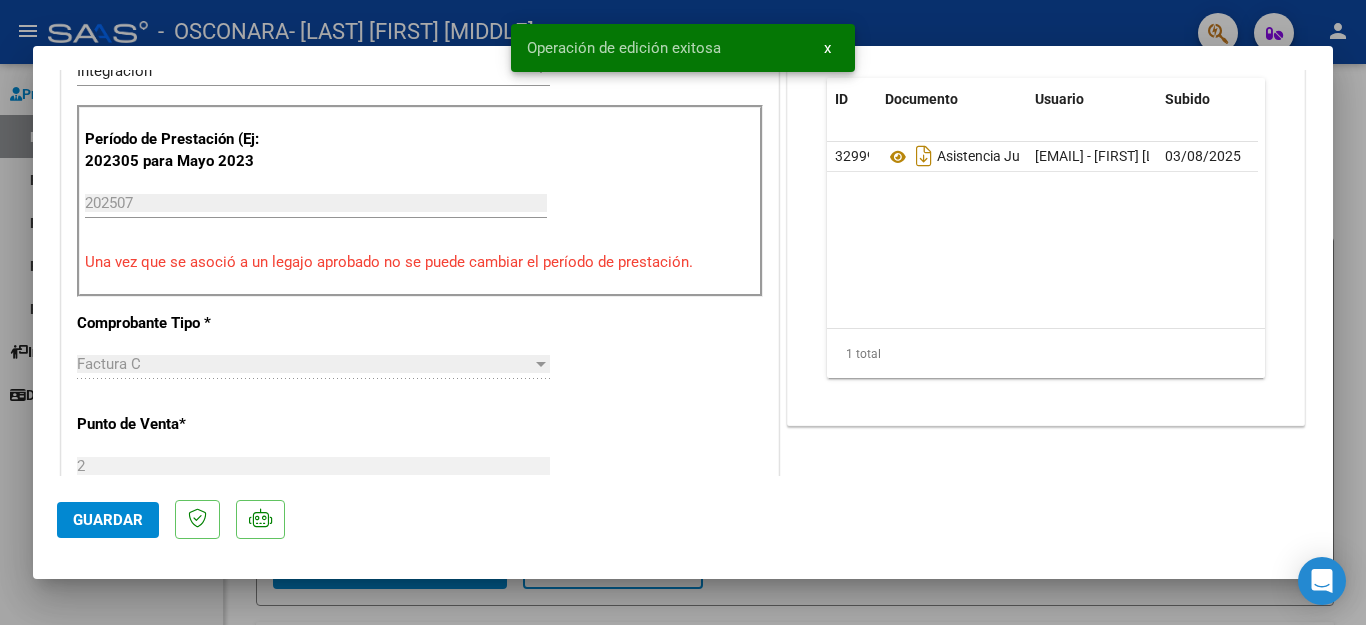 click at bounding box center (683, 312) 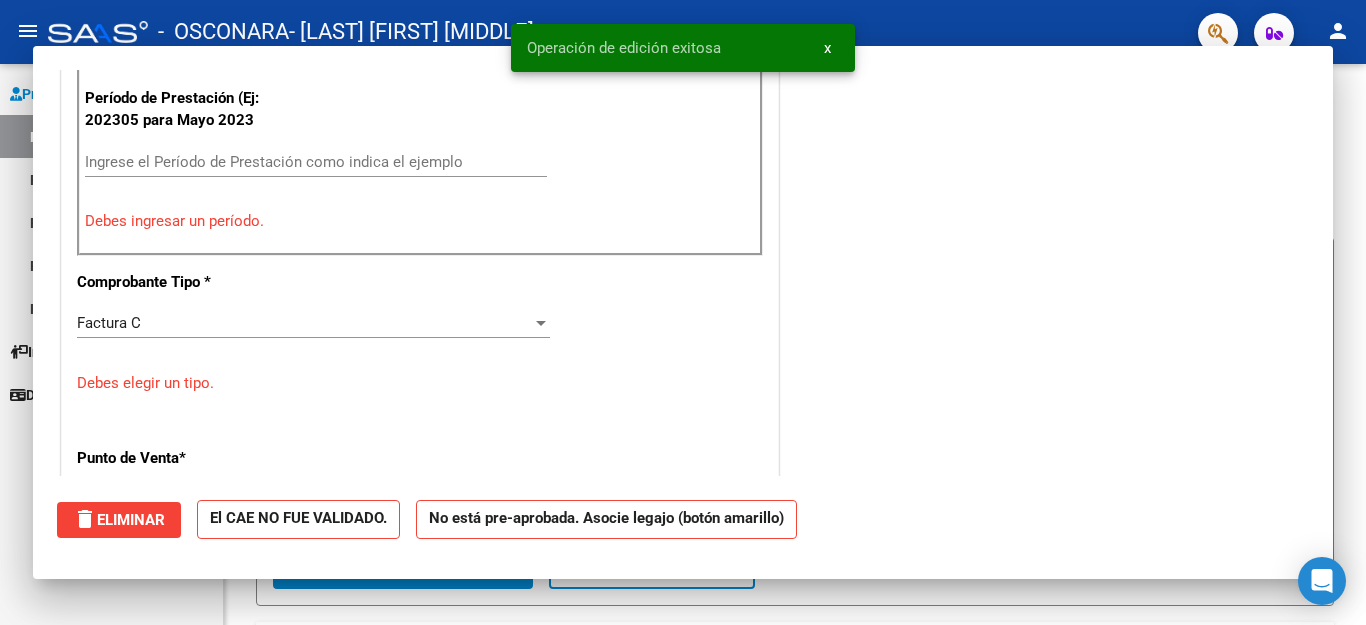 scroll, scrollTop: 0, scrollLeft: 0, axis: both 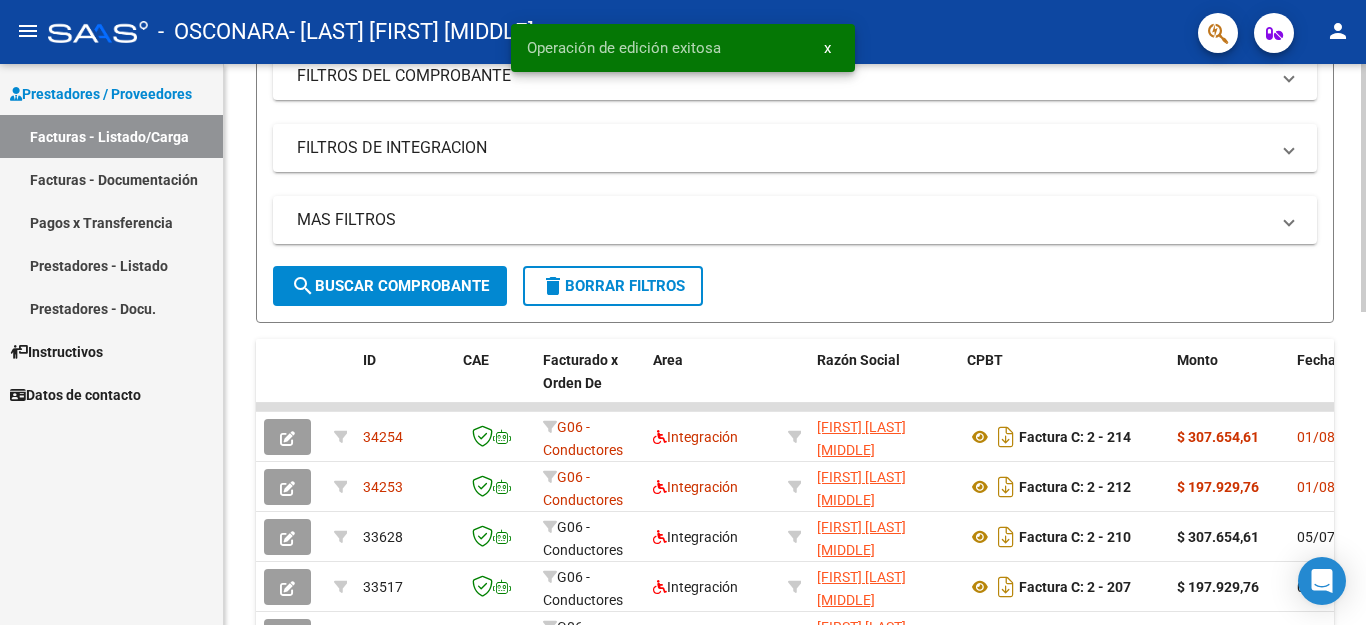 click 